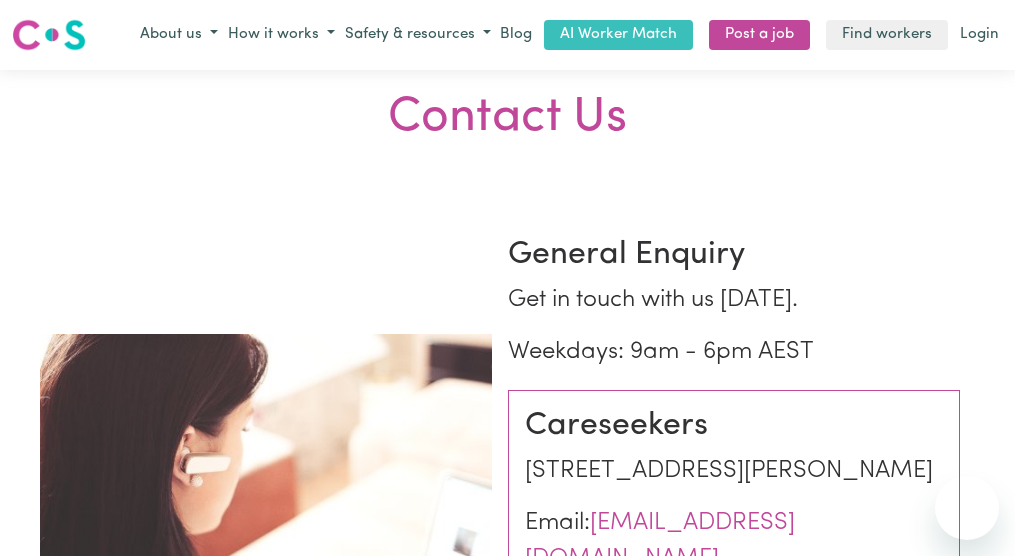 scroll, scrollTop: 0, scrollLeft: 0, axis: both 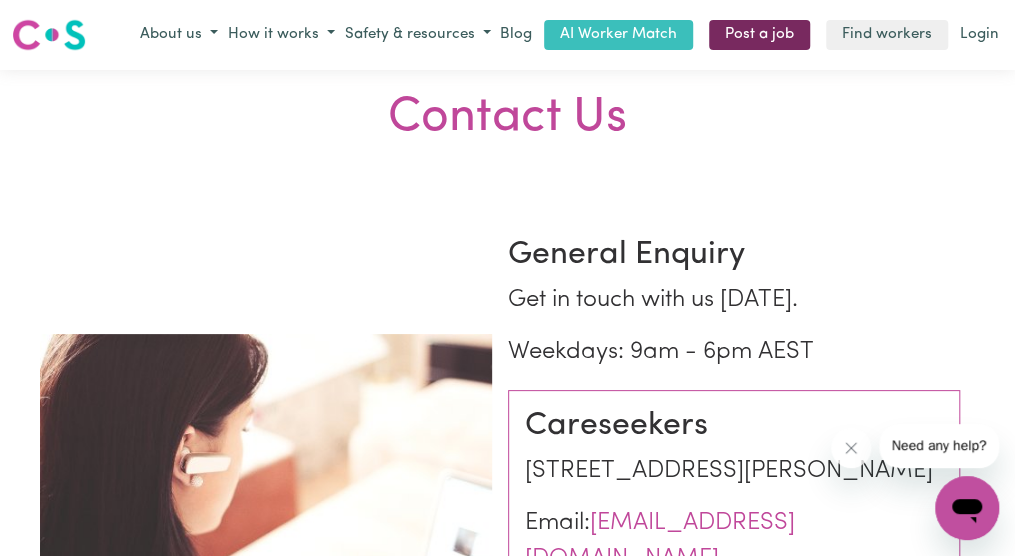 click on "Post a job" at bounding box center (759, 35) 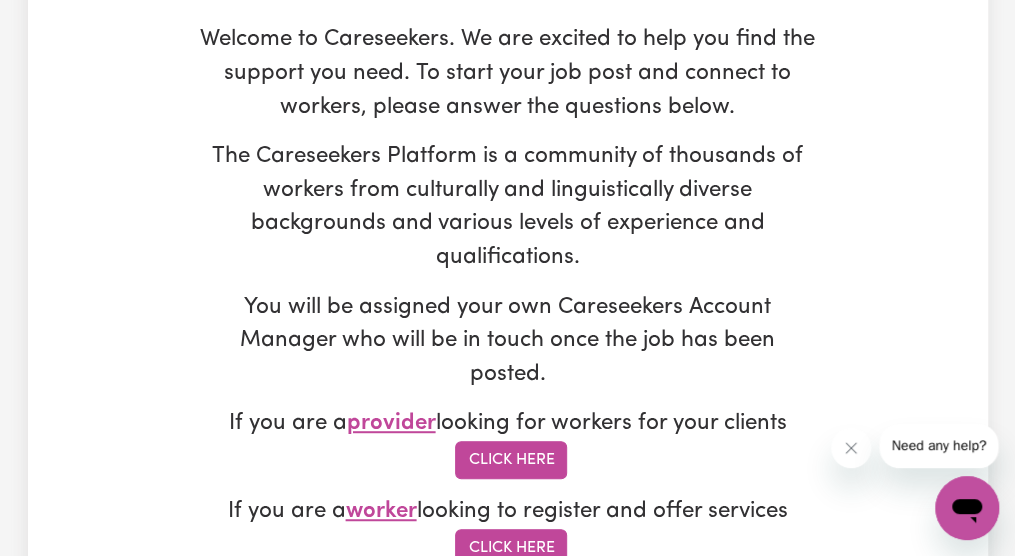 scroll, scrollTop: 280, scrollLeft: 0, axis: vertical 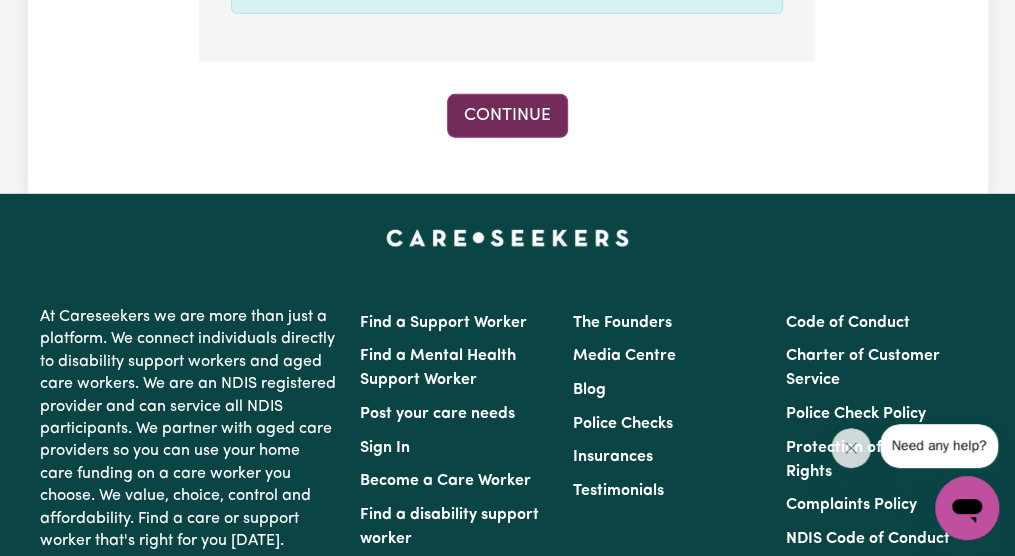 click on "Continue" at bounding box center (507, 116) 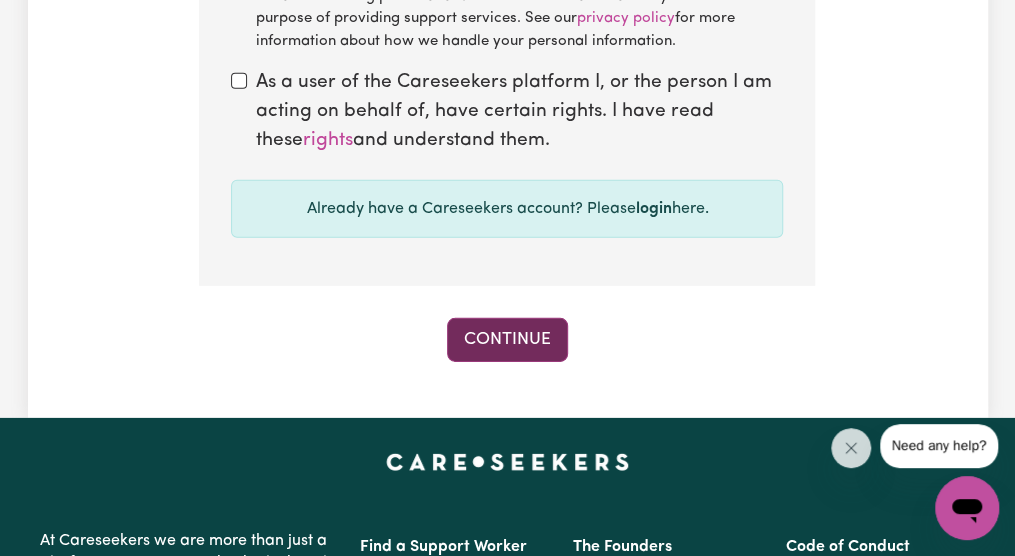 click on "Continue" at bounding box center [507, 340] 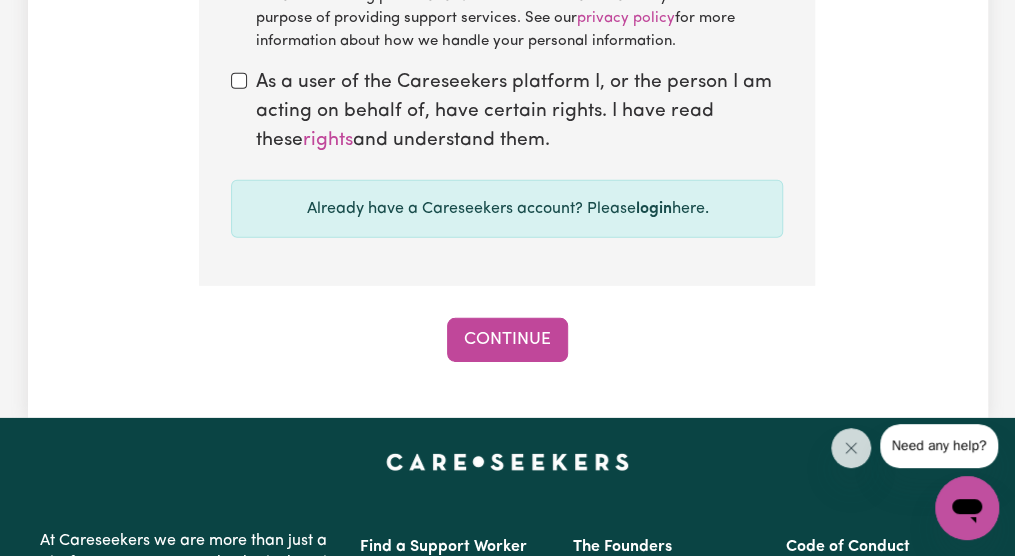click on "Tell us your care and support requirements Welcome to Careseekers. We are excited to help you find the support you need. To start your job post and connect to workers, please answer the questions below. The Careseekers Platform is a community of thousands of workers from culturally and linguistically diverse backgrounds and various levels of experience and qualifications. You will be assigned your own Careseekers Account Manager who will be in touch once the job has been posted. If you are a  provider  looking for workers for your clients Click Here If you are a  worker  looking to register and offer services Click Here Step 1  of  12 Let us know a bit about you First name Tell us your first name Last name Tell us your last name Email Address Enter your email address Account password Password must have at least 8 characters Show password Password must have at least 8 characters Phone Tell us your contact number Suburb where care or support is required Enter the suburb where care or support is required  and" at bounding box center [507, -908] 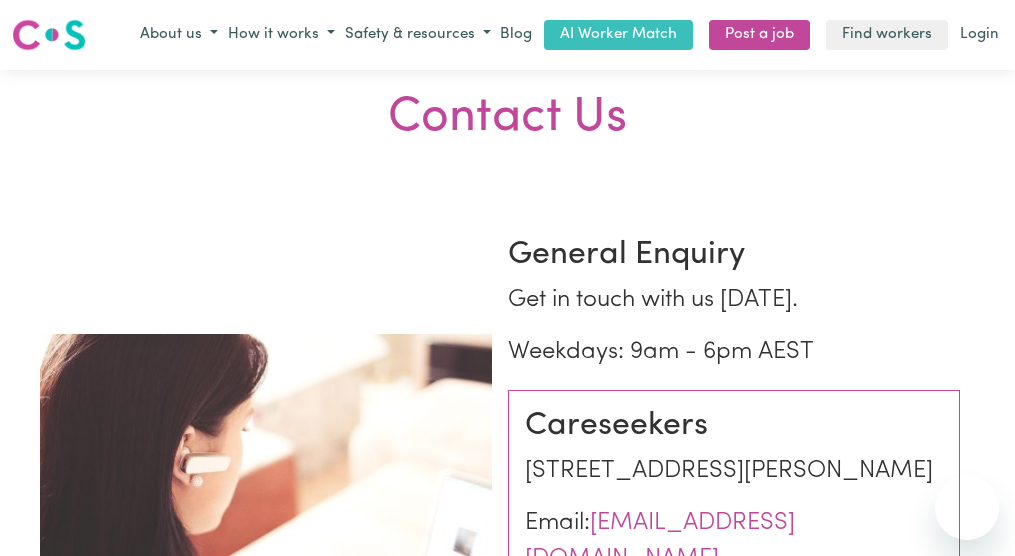 scroll, scrollTop: 0, scrollLeft: 0, axis: both 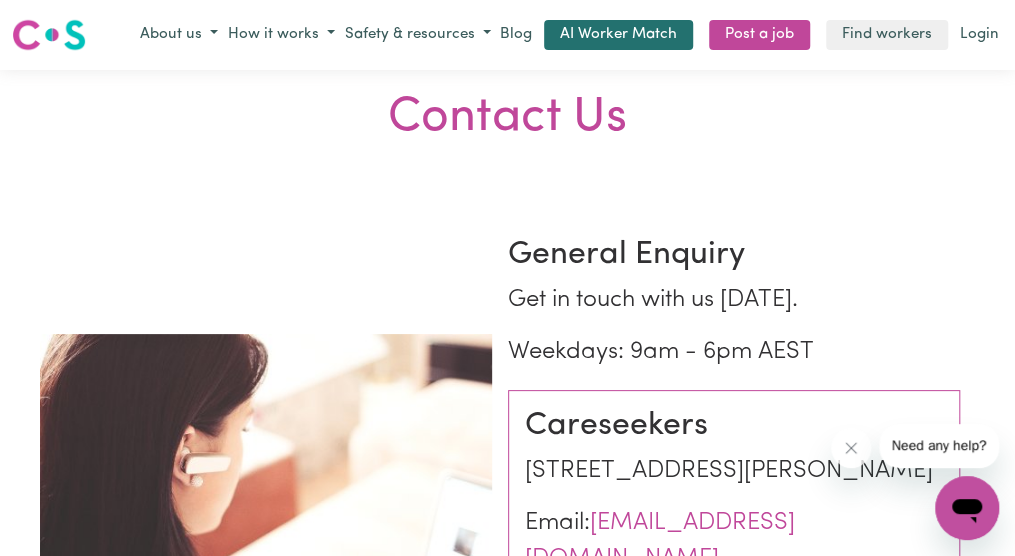click on "AI Worker Match" at bounding box center (618, 35) 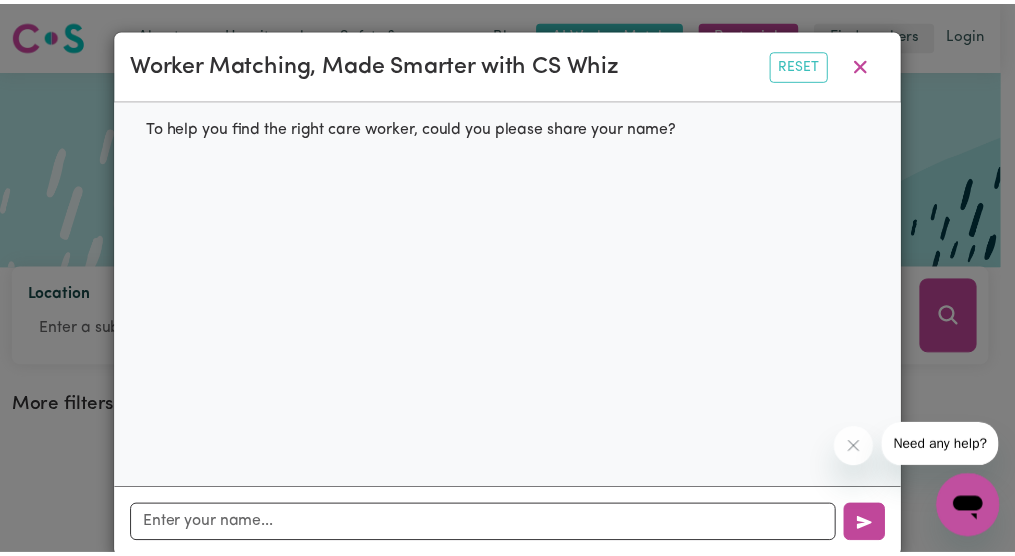 scroll, scrollTop: 32, scrollLeft: 0, axis: vertical 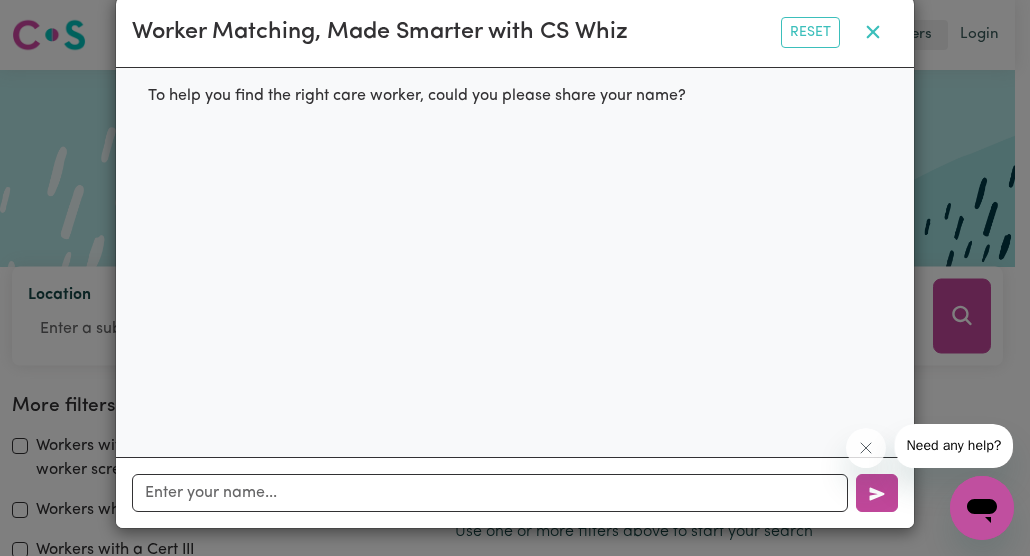 click 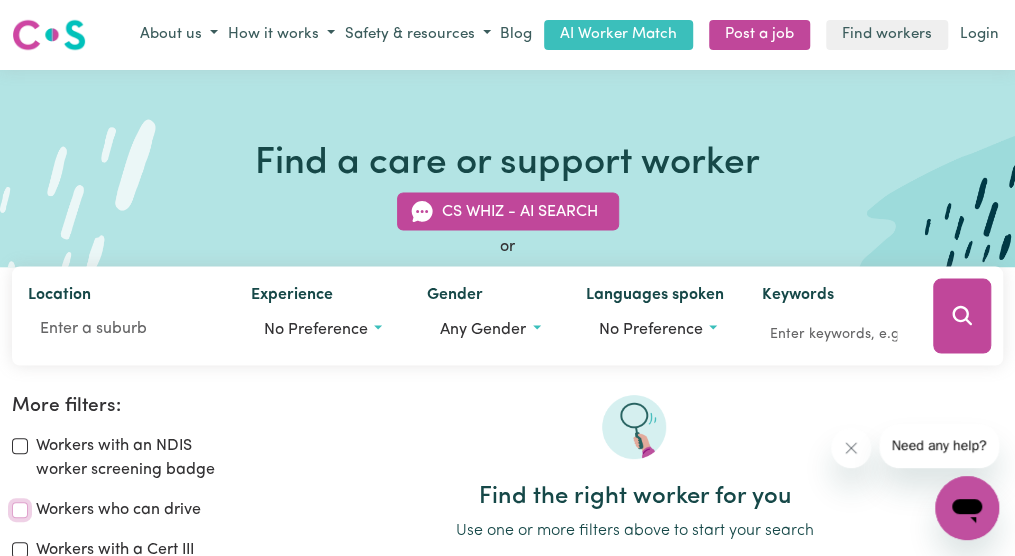 click on "Workers who can drive" at bounding box center (20, 510) 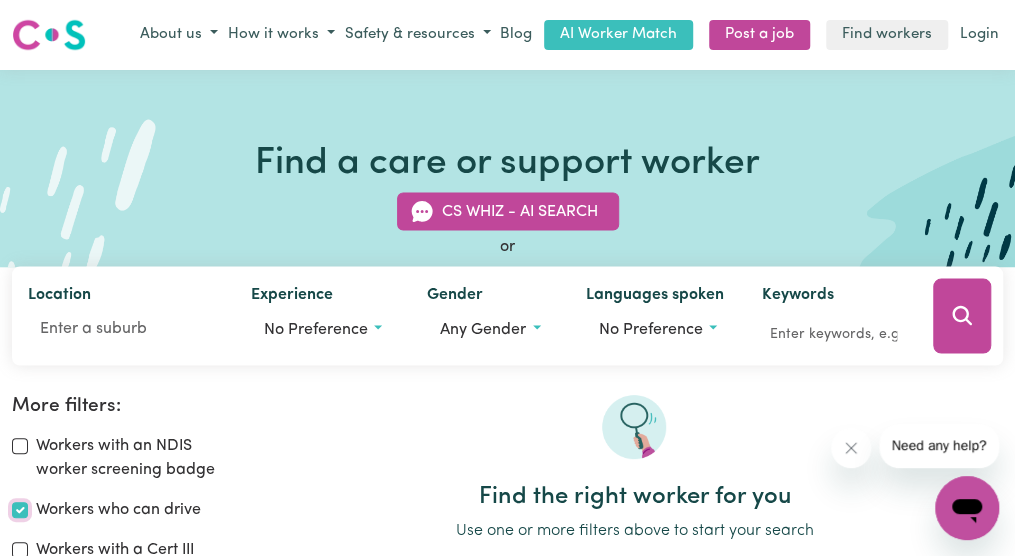 checkbox on "true" 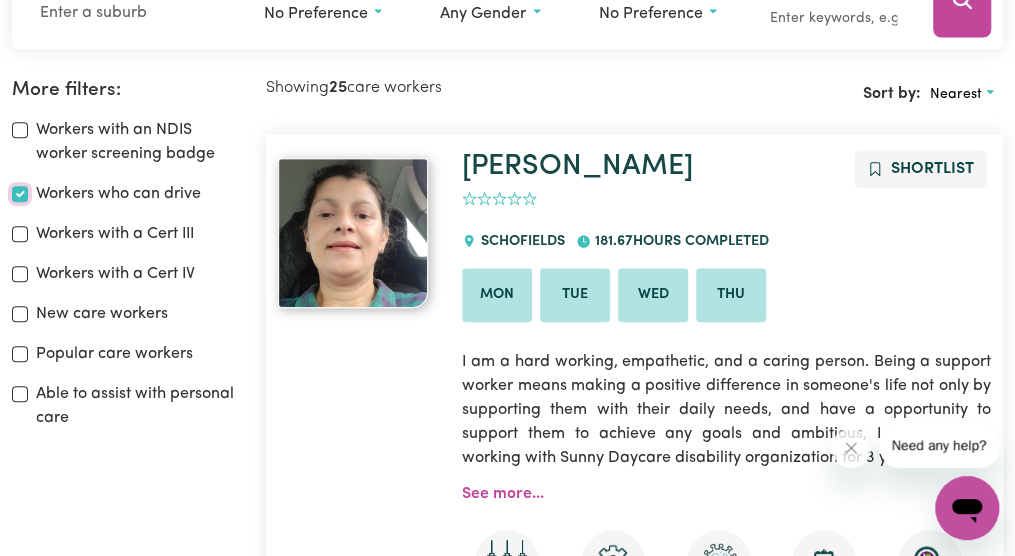 scroll, scrollTop: 331, scrollLeft: 0, axis: vertical 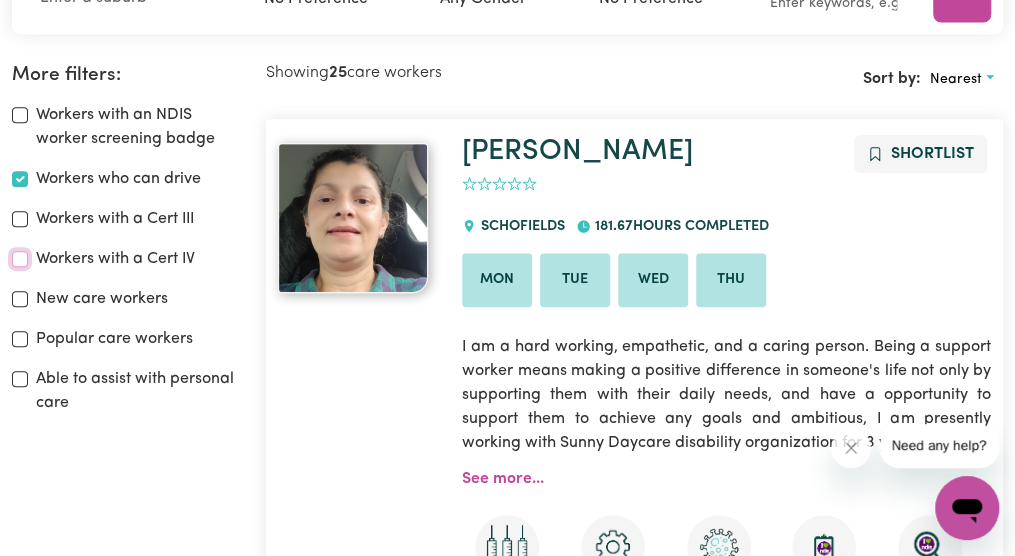 click on "Workers with a Cert IV" at bounding box center [20, 259] 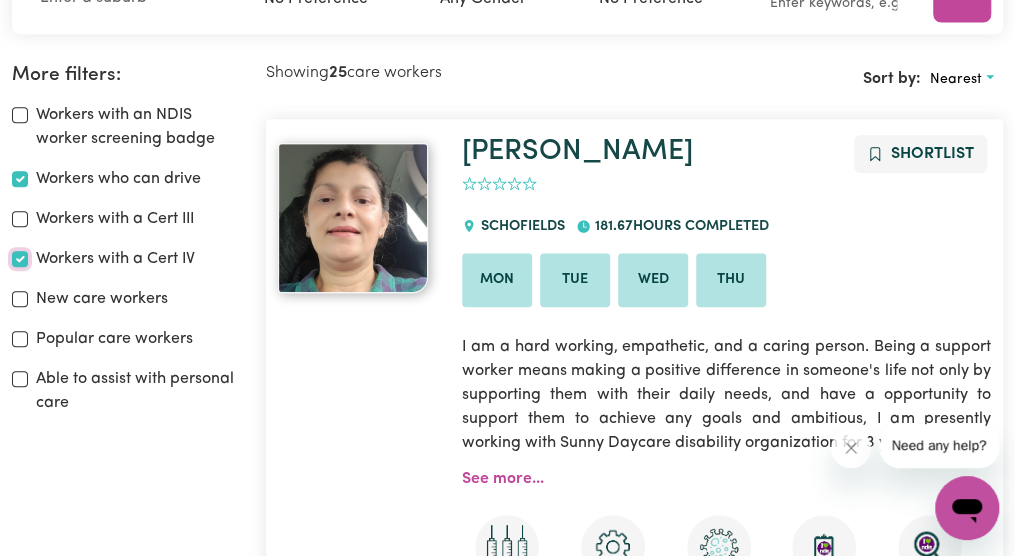 checkbox on "true" 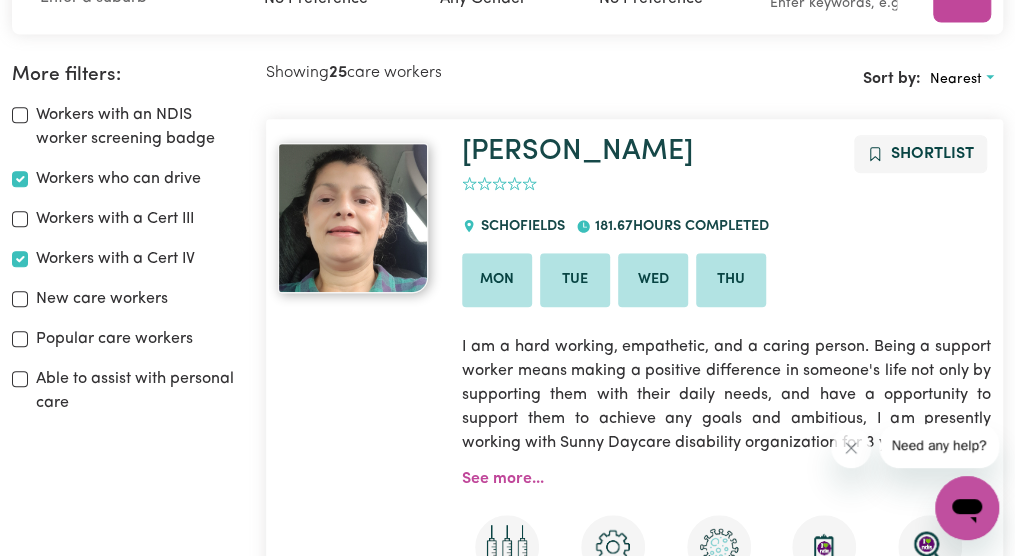 click on "New care workers" at bounding box center [127, 299] 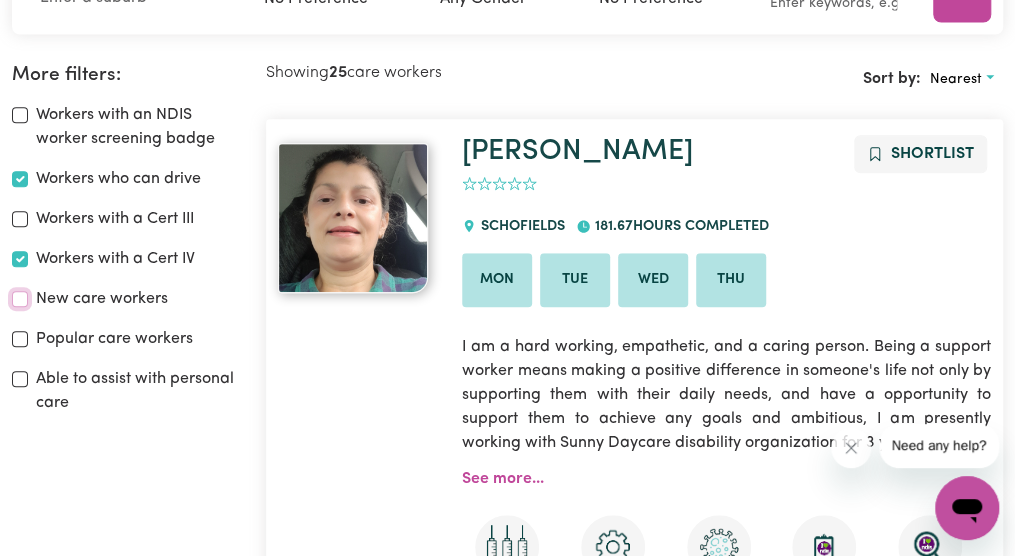 click on "New care workers" at bounding box center [20, 299] 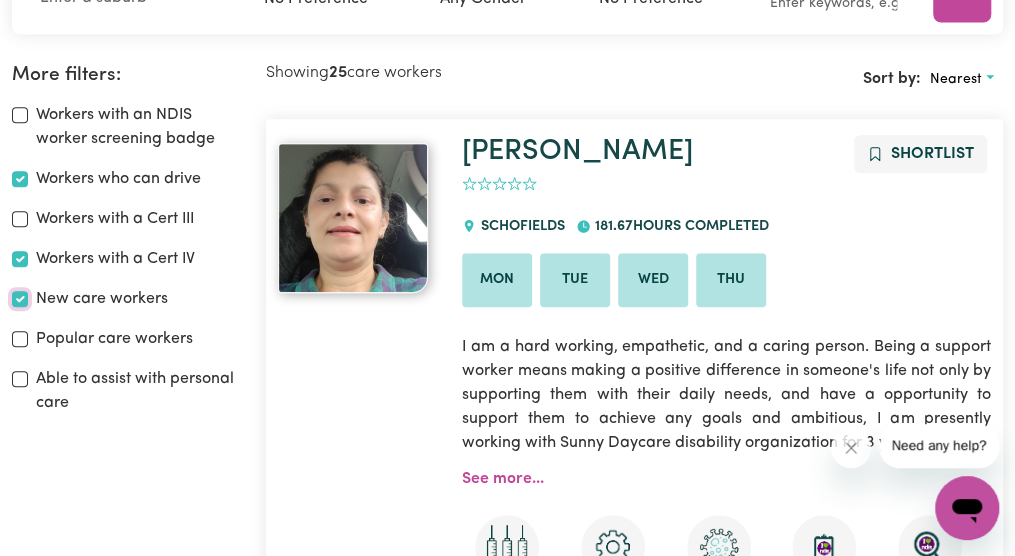 checkbox on "true" 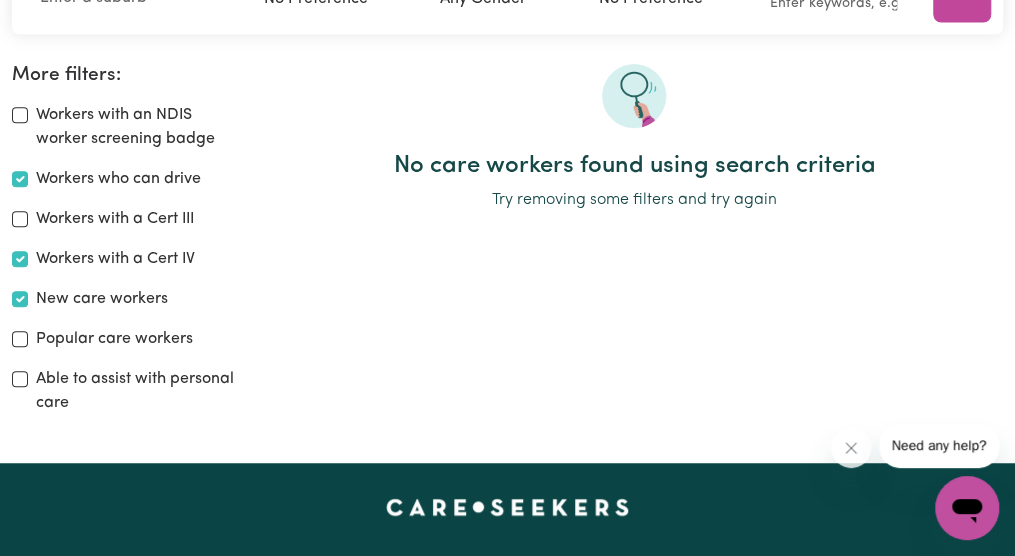click on "Workers with a Cert IV" at bounding box center [127, 259] 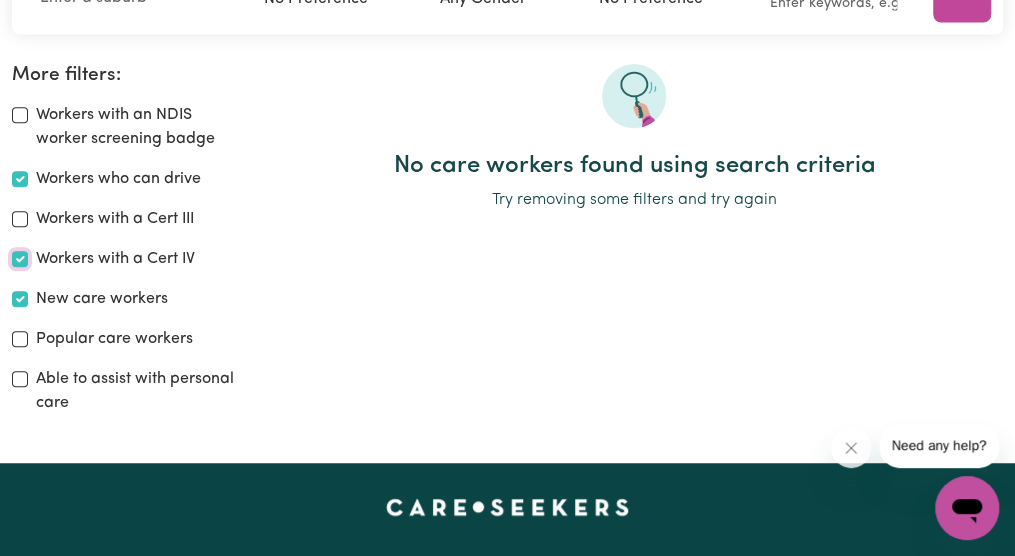 click on "Workers with a Cert IV" at bounding box center (20, 259) 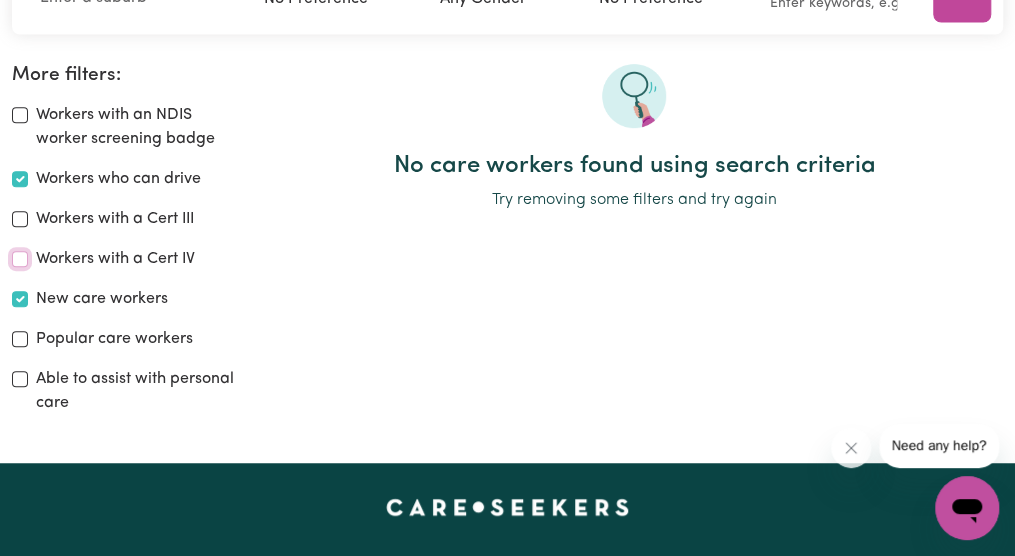 checkbox on "false" 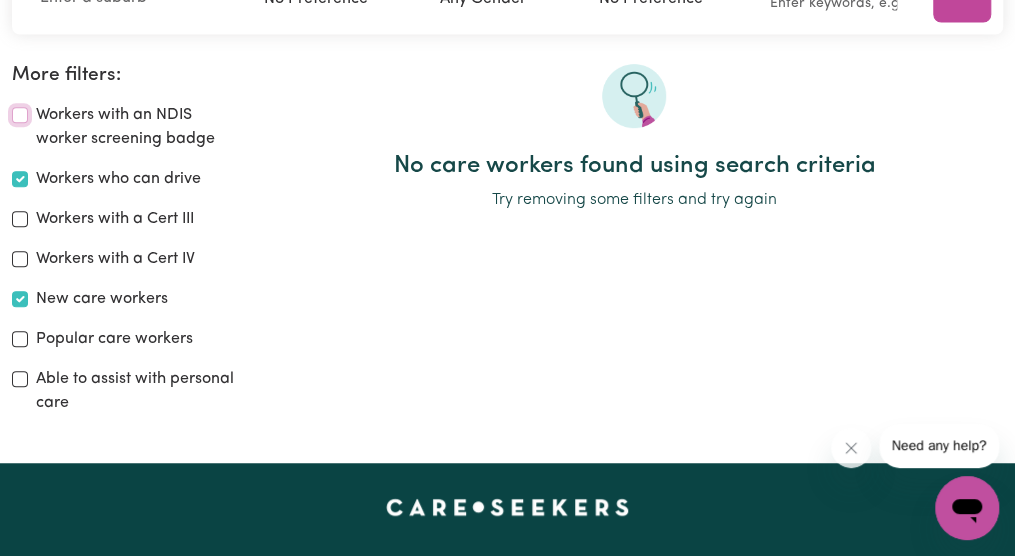 click on "Workers with an NDIS worker screening badge" at bounding box center [20, 115] 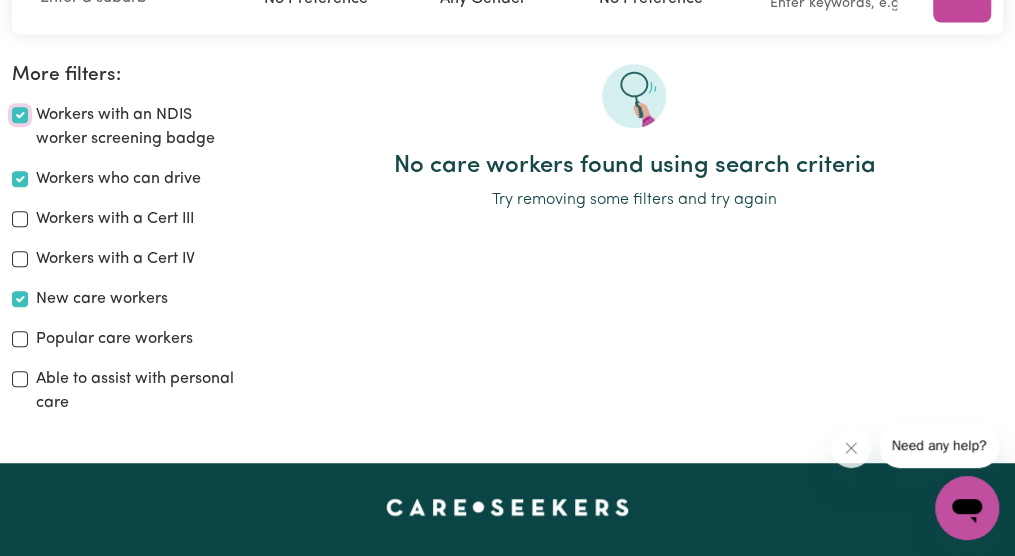 checkbox on "true" 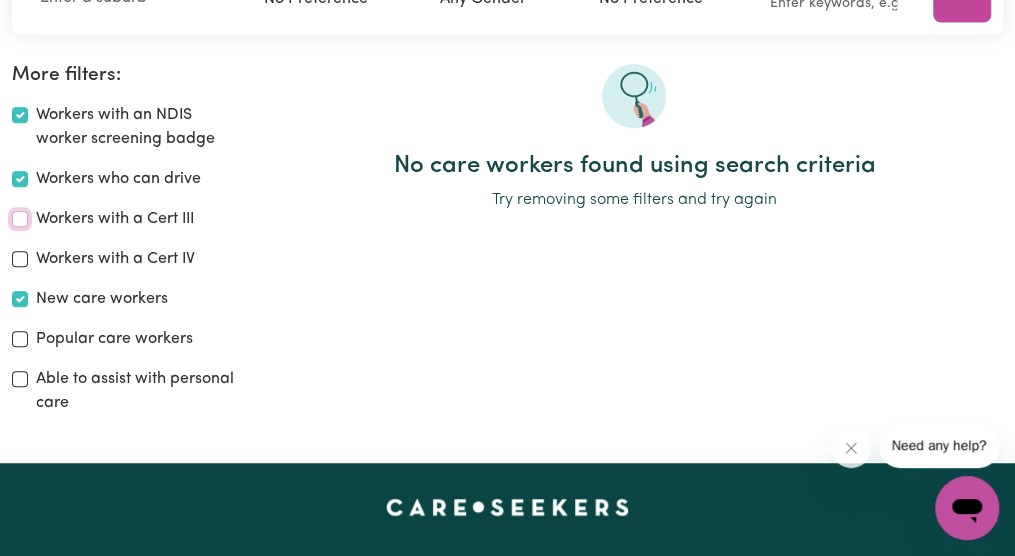 click on "Workers with a Cert III" at bounding box center [20, 219] 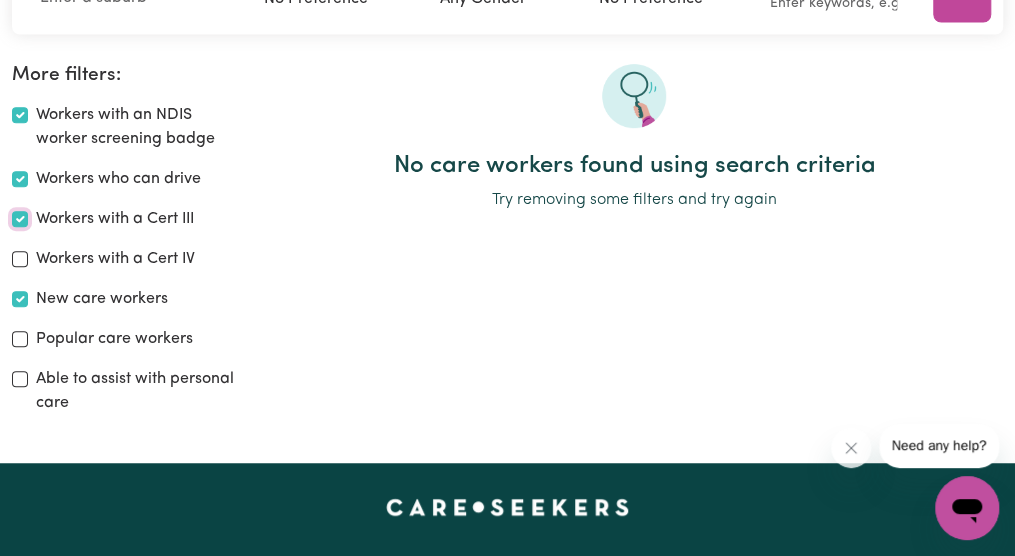 checkbox on "true" 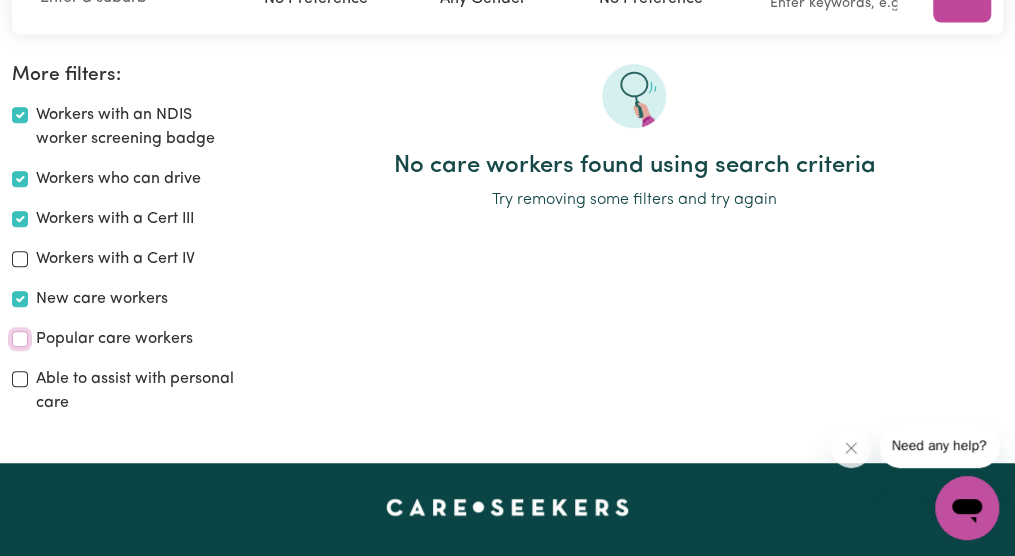 click on "Popular care workers" at bounding box center [20, 339] 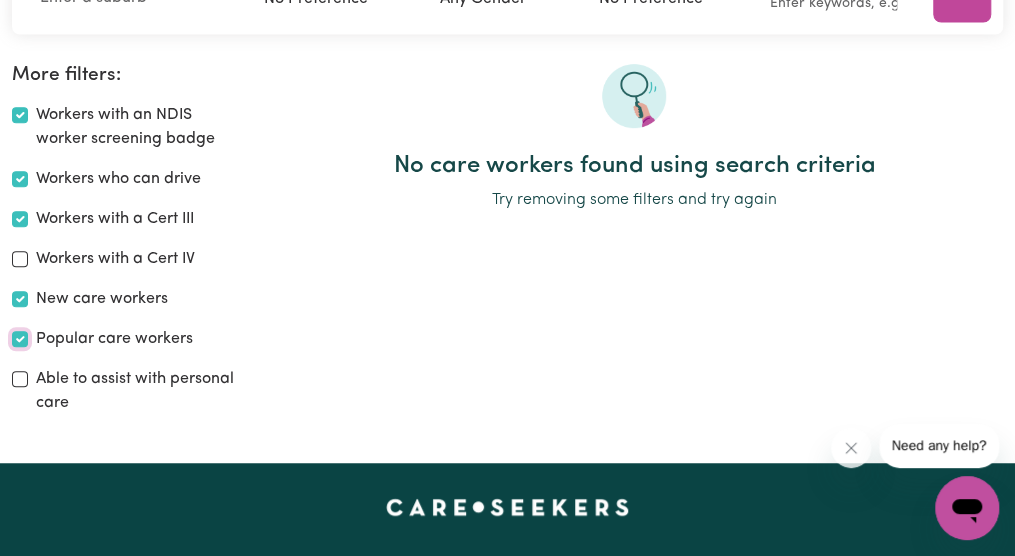 checkbox on "true" 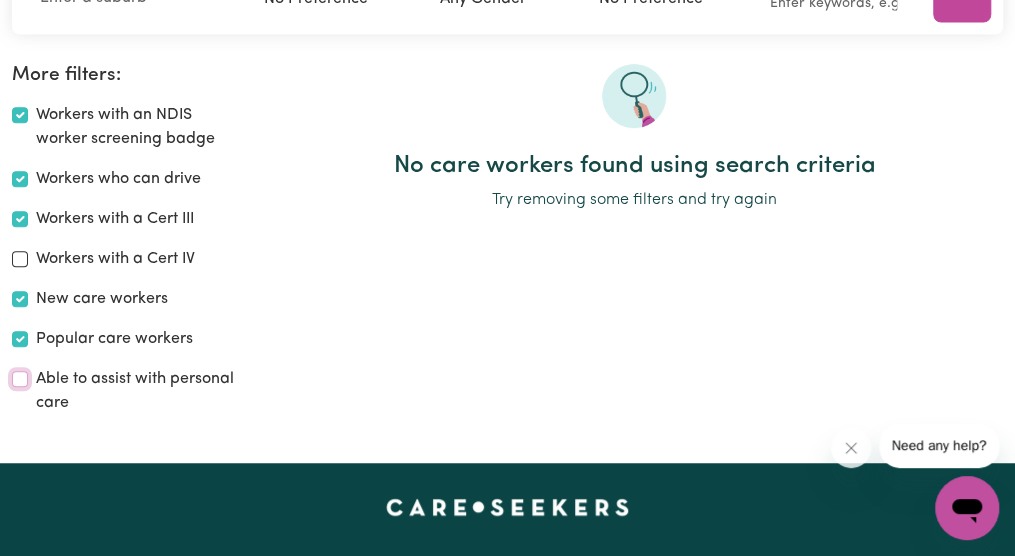 click on "Able to assist with personal care" at bounding box center [20, 379] 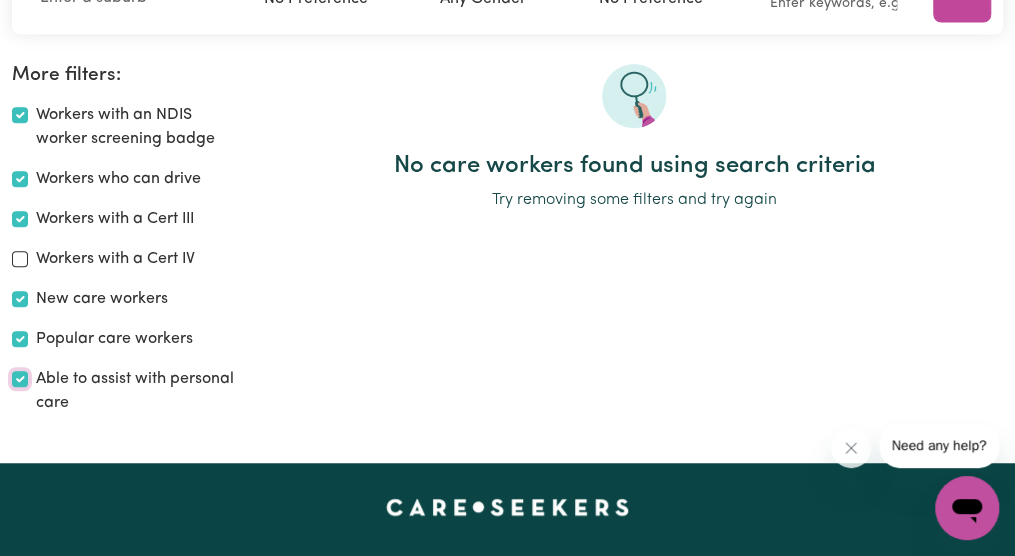 checkbox on "true" 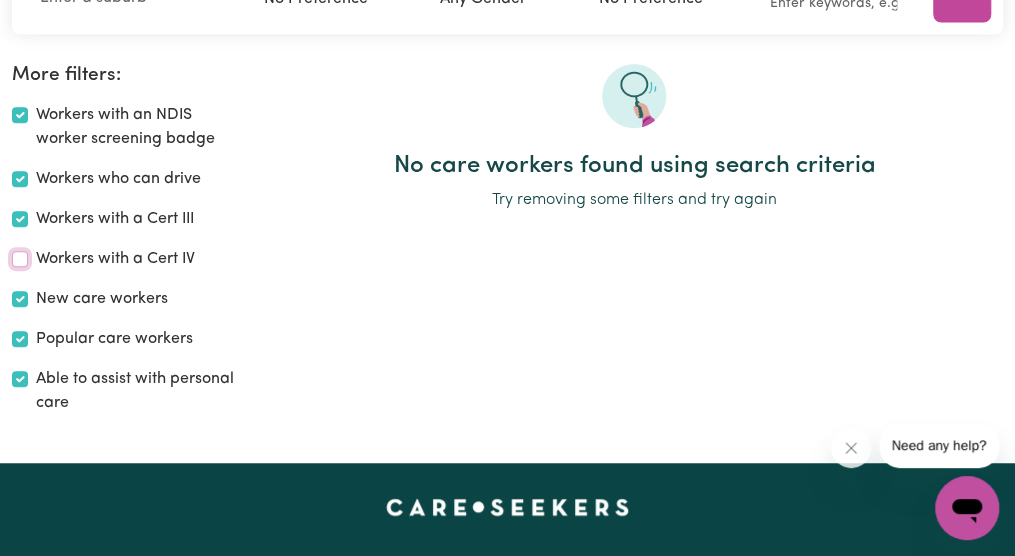 click on "Workers with a Cert IV" at bounding box center (20, 259) 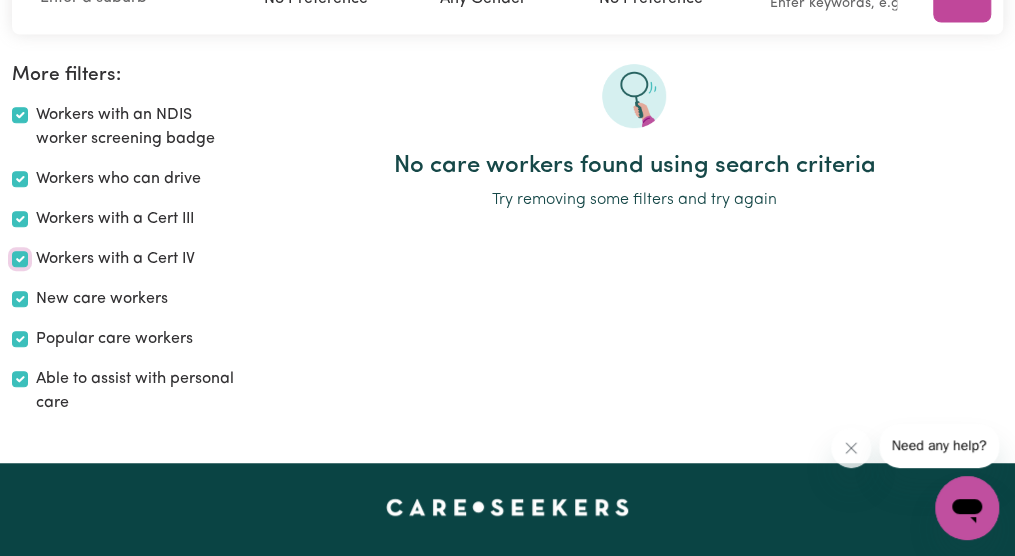 checkbox on "true" 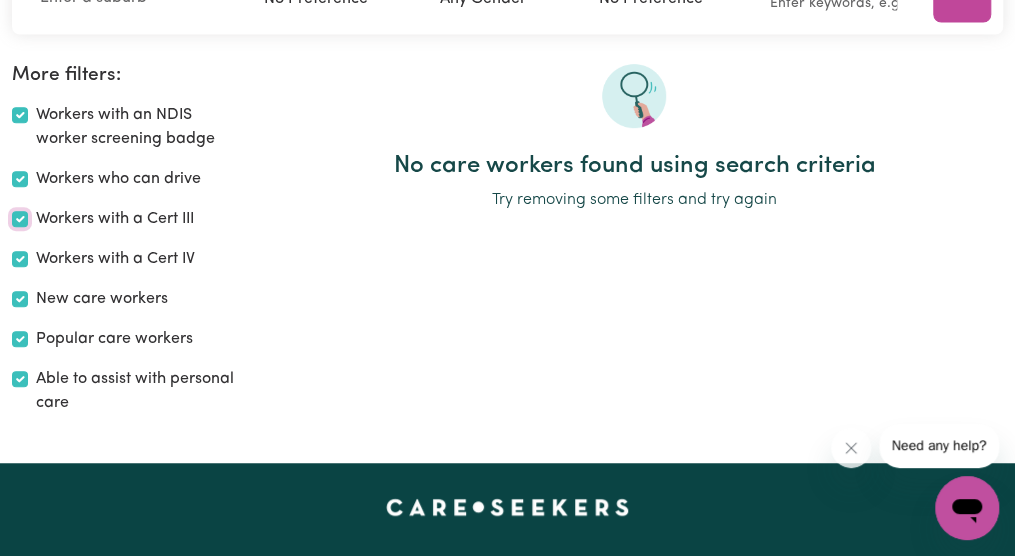 click on "Workers with a Cert III" at bounding box center (20, 219) 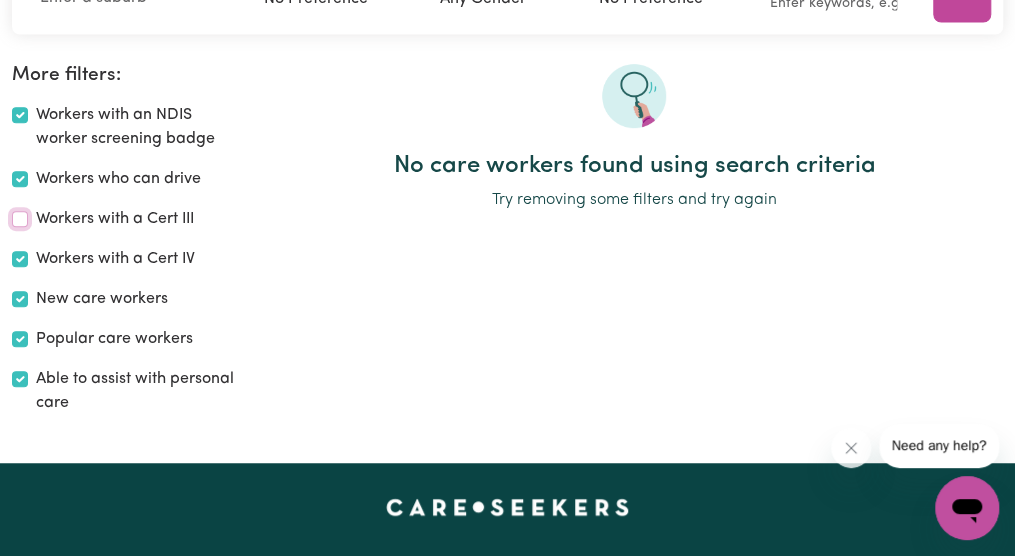 checkbox on "false" 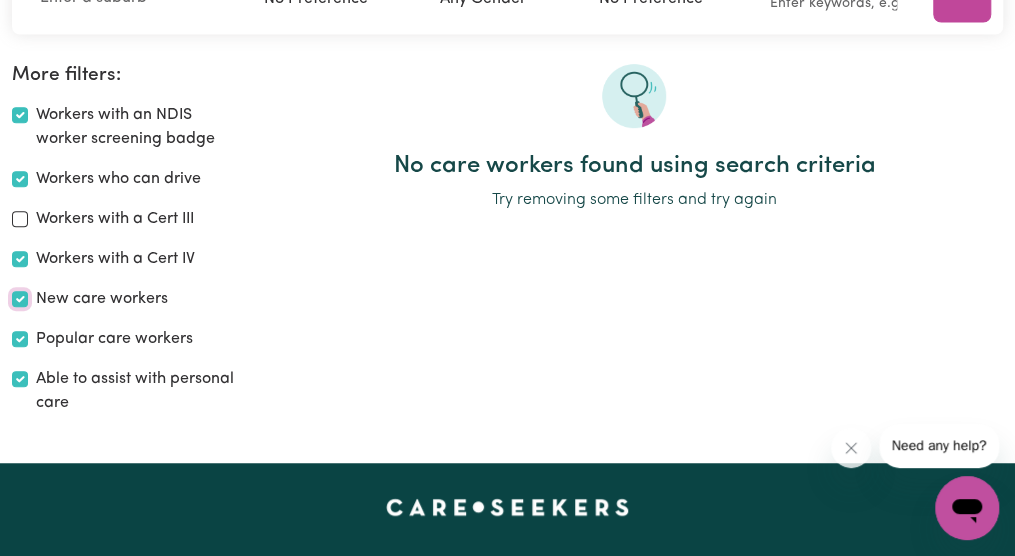 click on "New care workers" at bounding box center [20, 299] 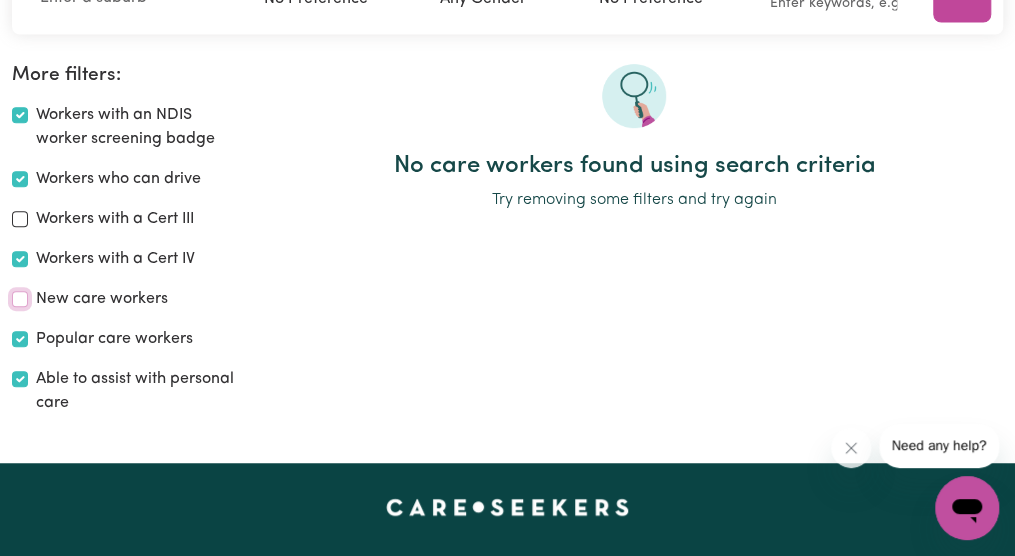 checkbox on "false" 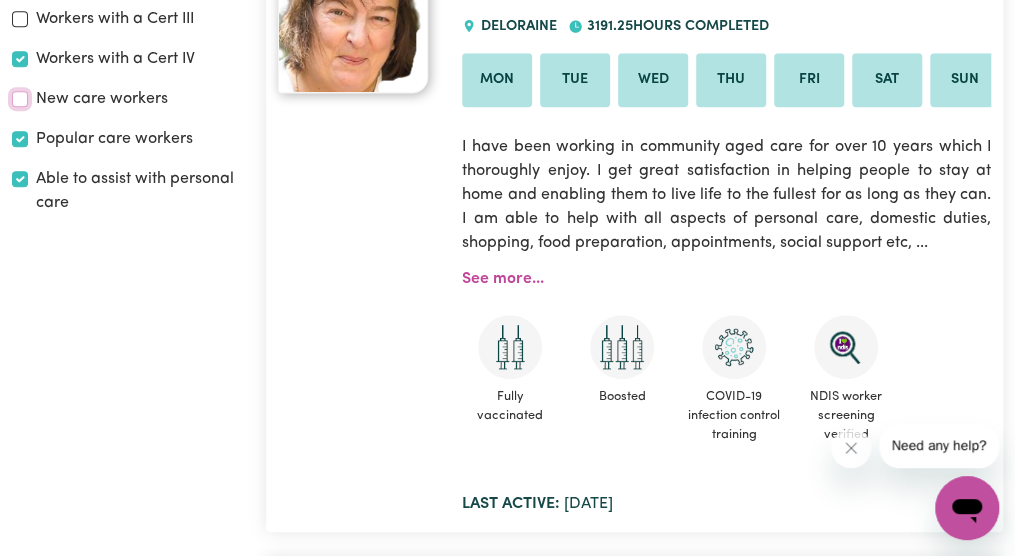 scroll, scrollTop: 571, scrollLeft: 0, axis: vertical 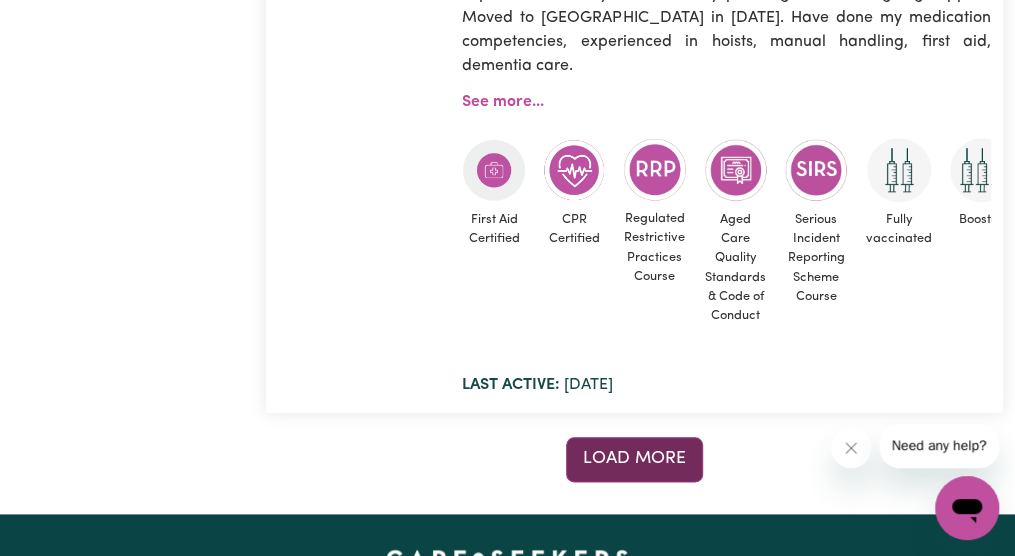 click on "Load more" at bounding box center (634, 458) 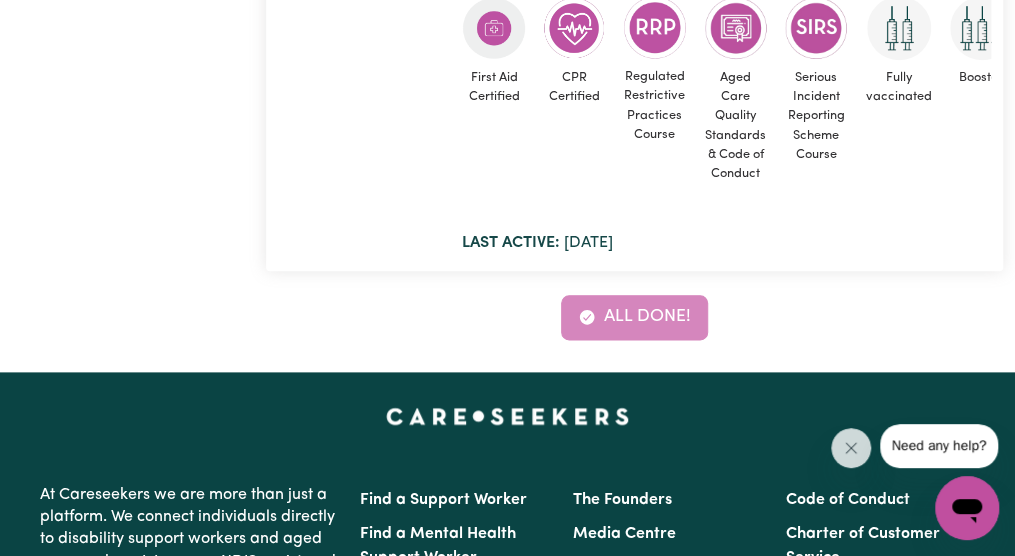 scroll, scrollTop: 16046, scrollLeft: 0, axis: vertical 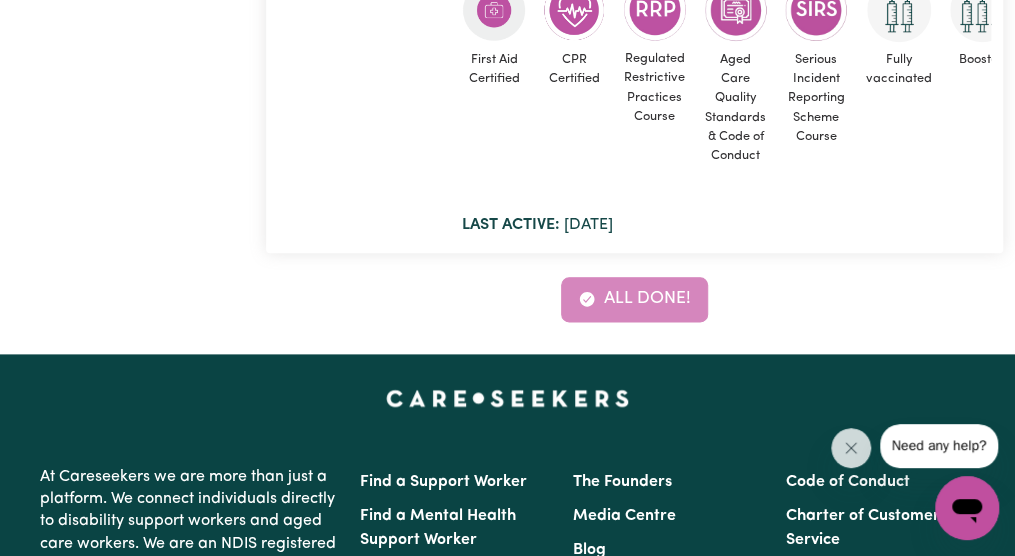 click on "All done!" at bounding box center [634, 299] 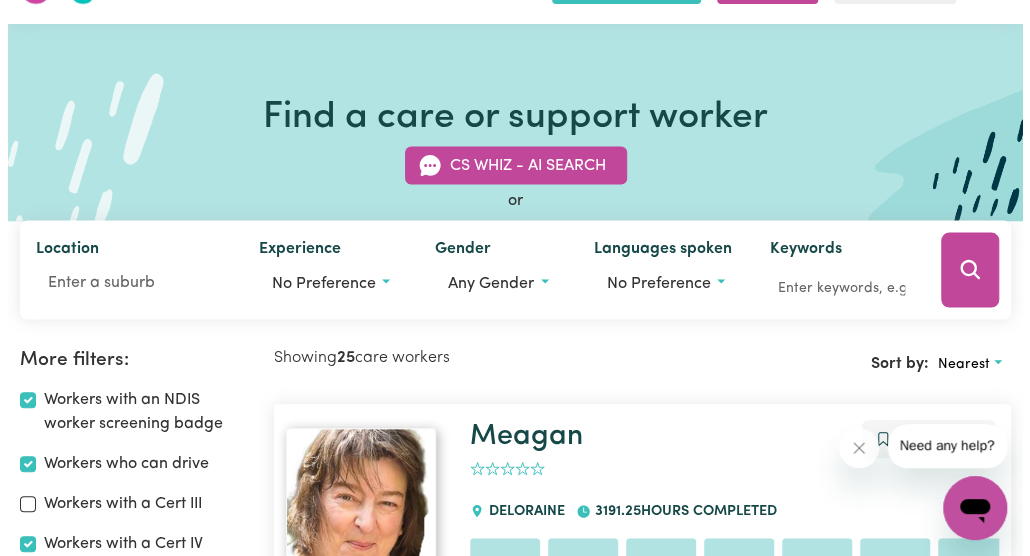 scroll, scrollTop: 0, scrollLeft: 0, axis: both 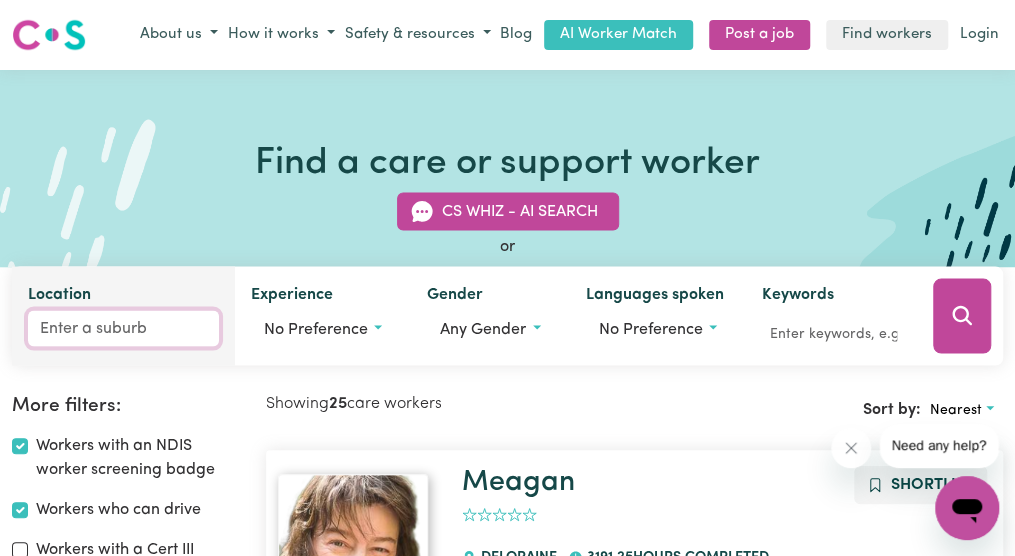click on "Location" at bounding box center [123, 328] 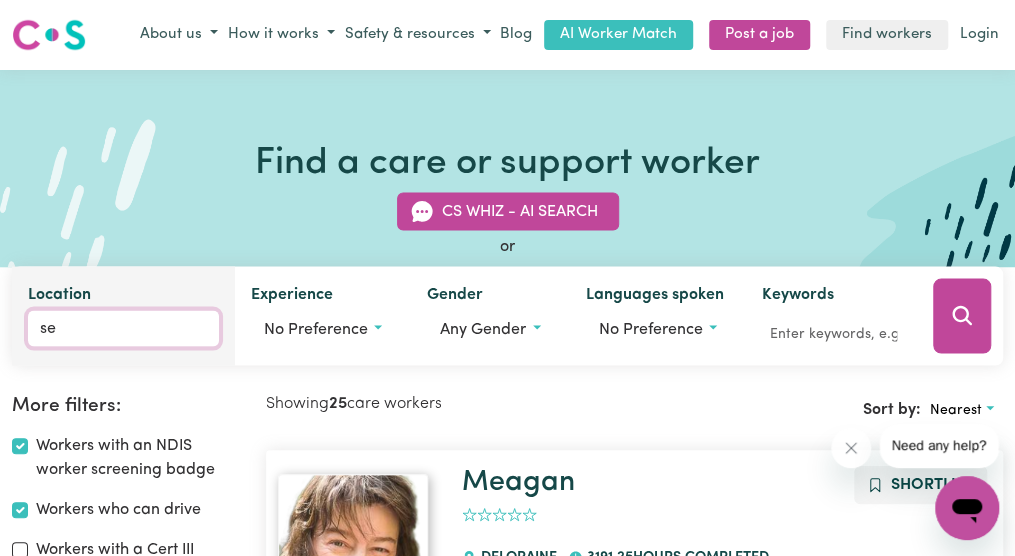 type on "sev" 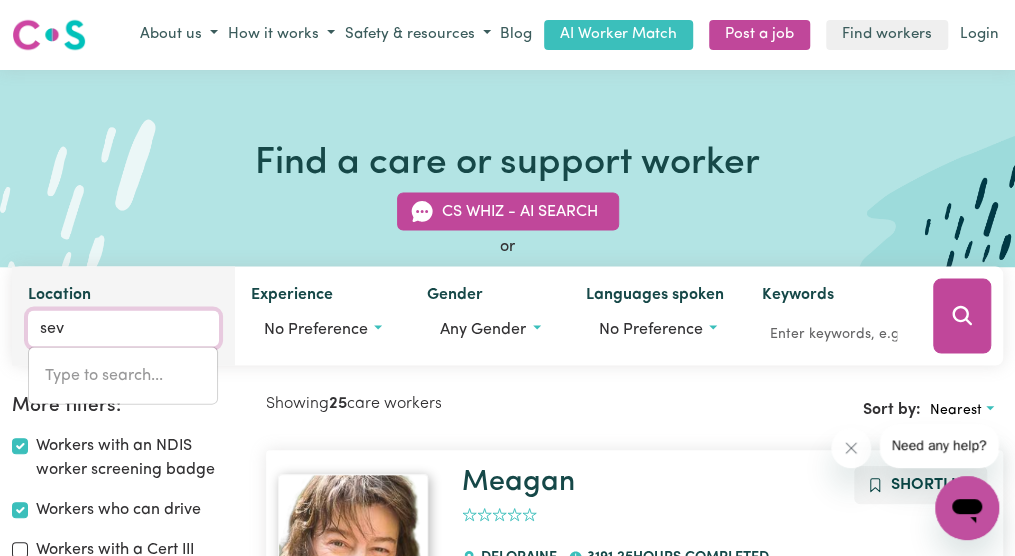 type on "sevEN HILLS, New South Wales, 2147" 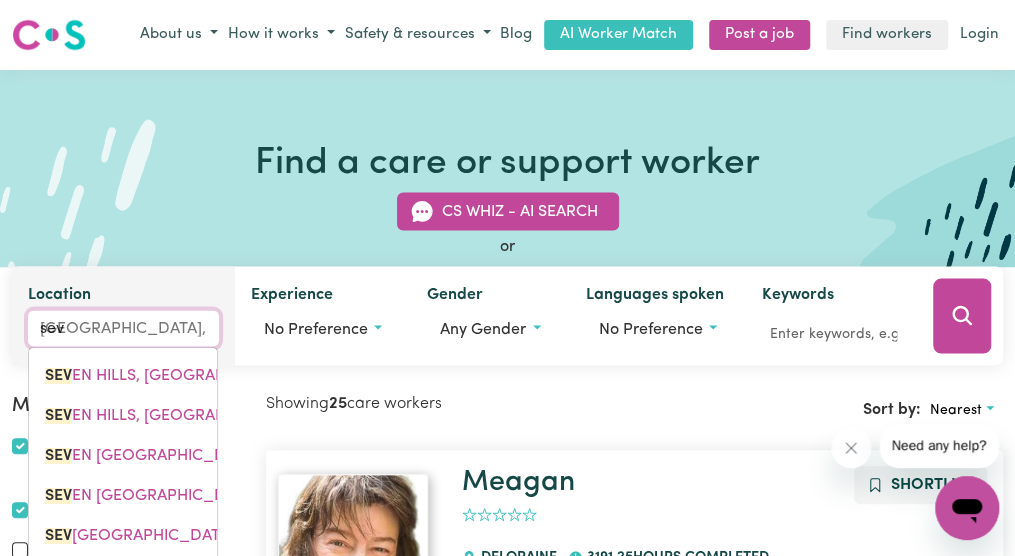 type on "seve" 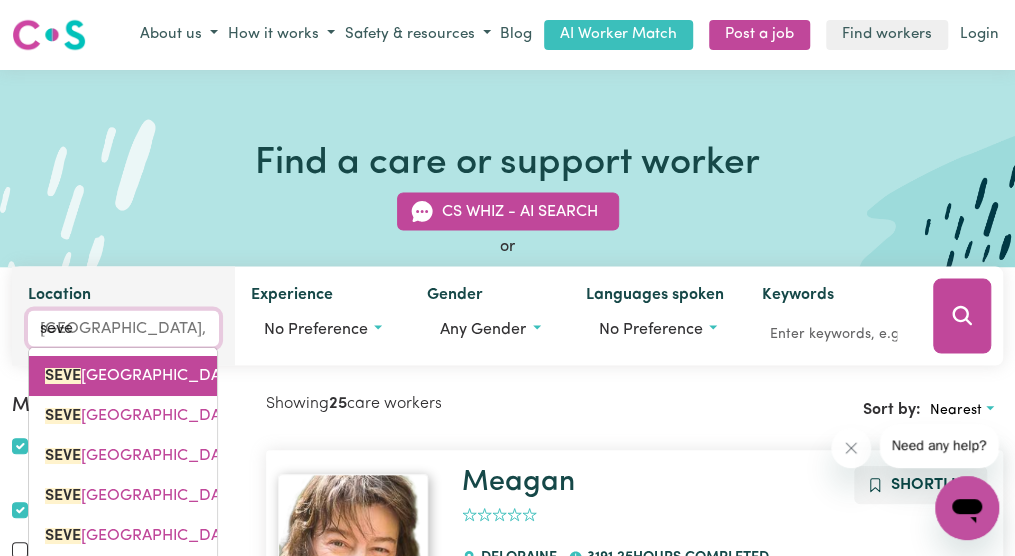 click on "SEVE N HILLS, New South Wales, 2147" at bounding box center [248, 375] 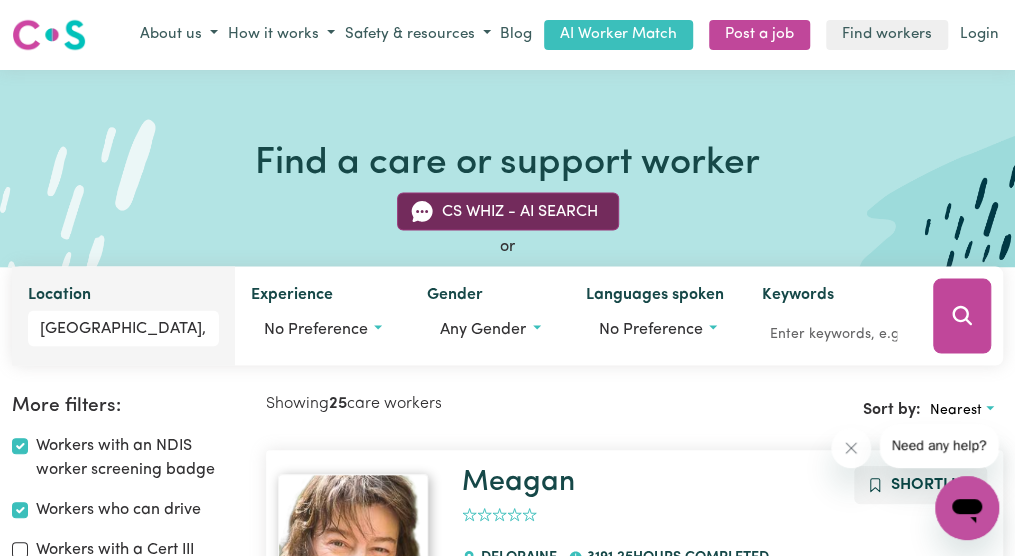 click on "CS Whiz - AI Search" at bounding box center (508, 211) 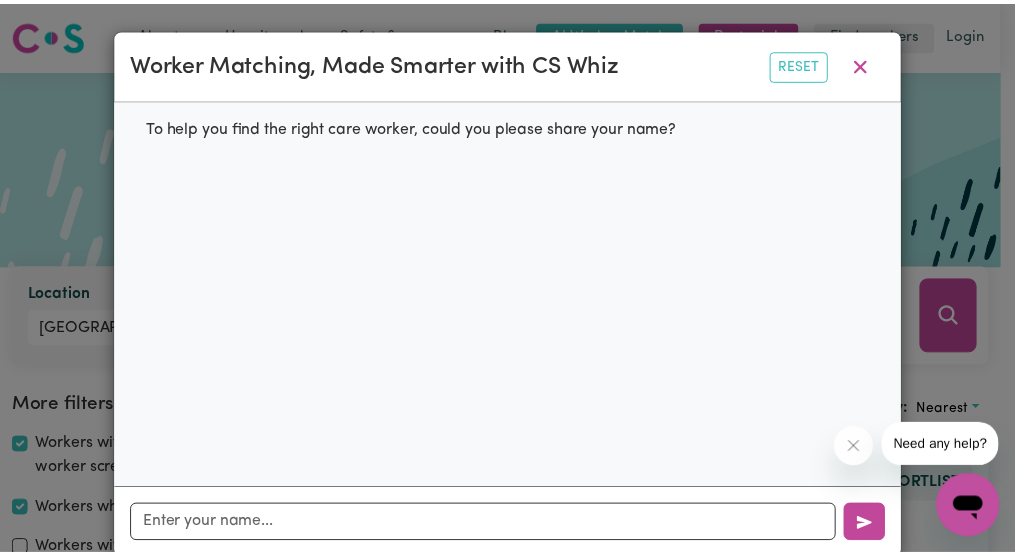 scroll, scrollTop: 32, scrollLeft: 0, axis: vertical 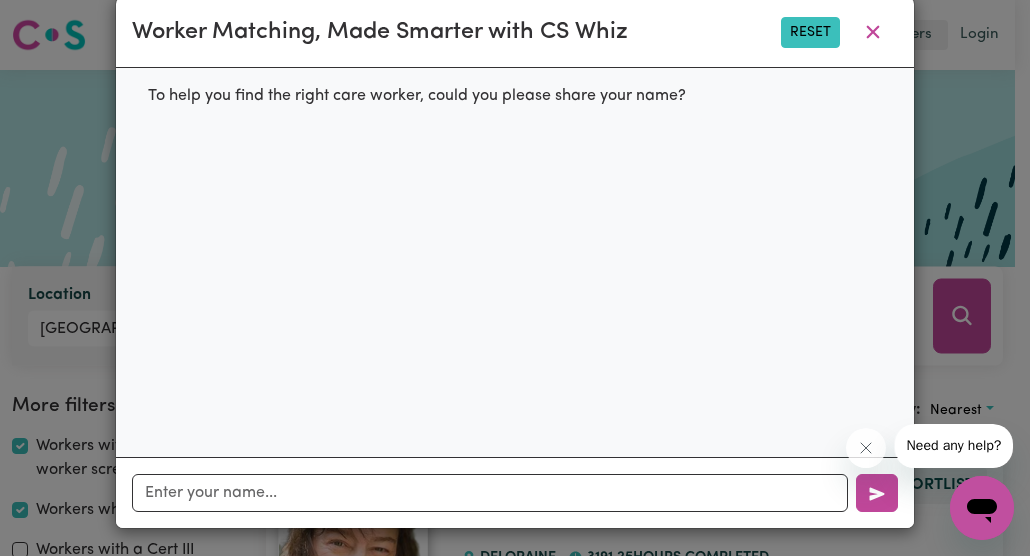 click on "Reset" at bounding box center [810, 32] 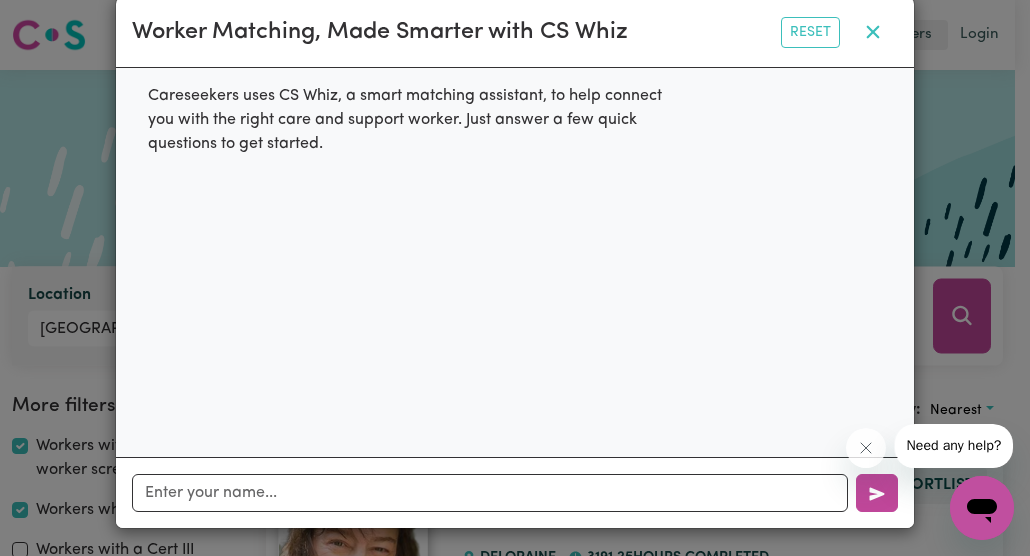 click 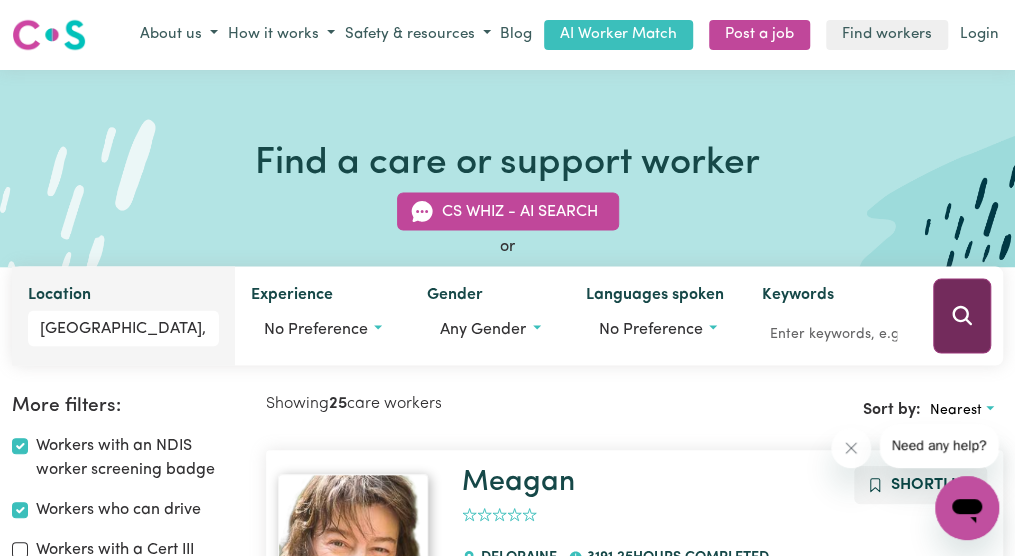 click 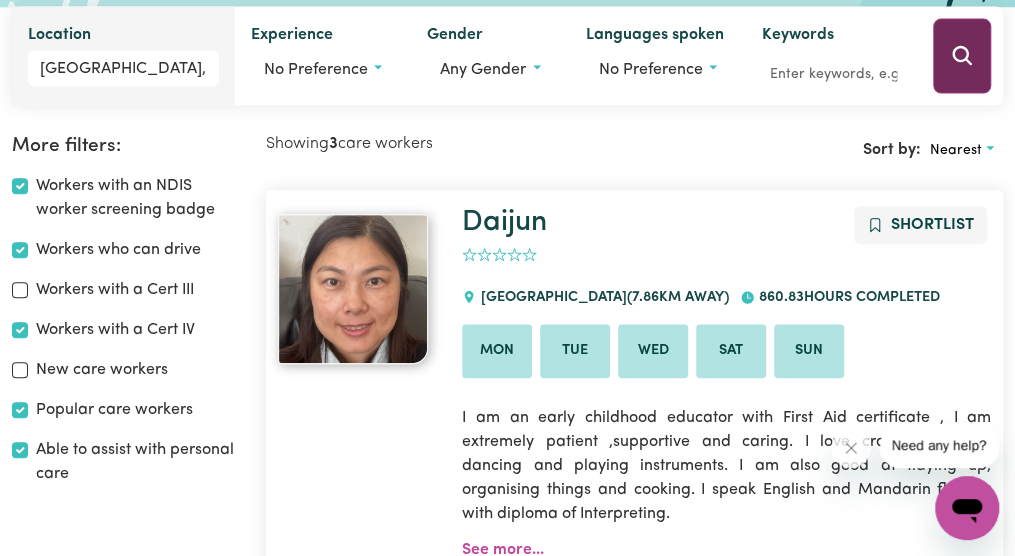 scroll, scrollTop: 331, scrollLeft: 0, axis: vertical 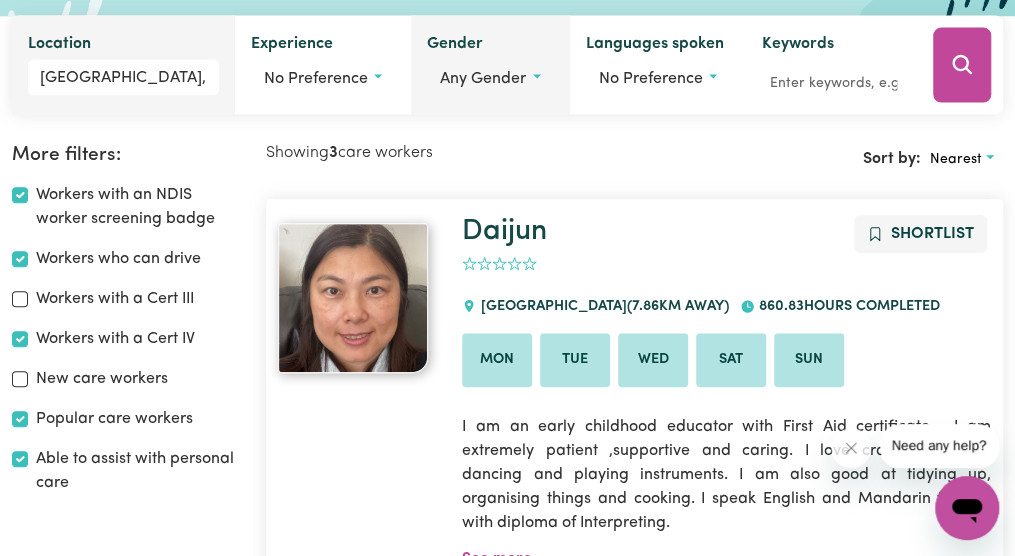click on "Any gender" at bounding box center [490, 78] 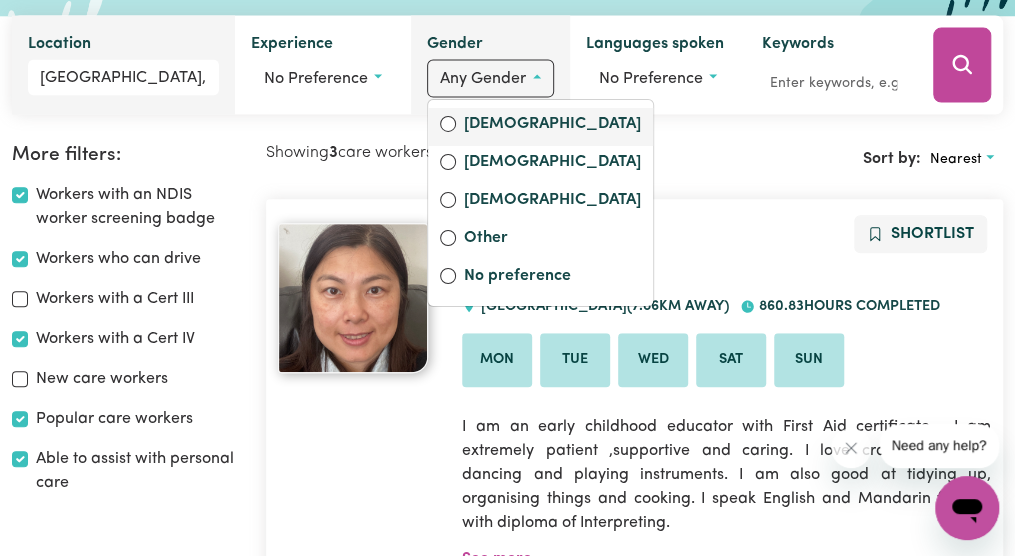 click on "Female" at bounding box center [552, 125] 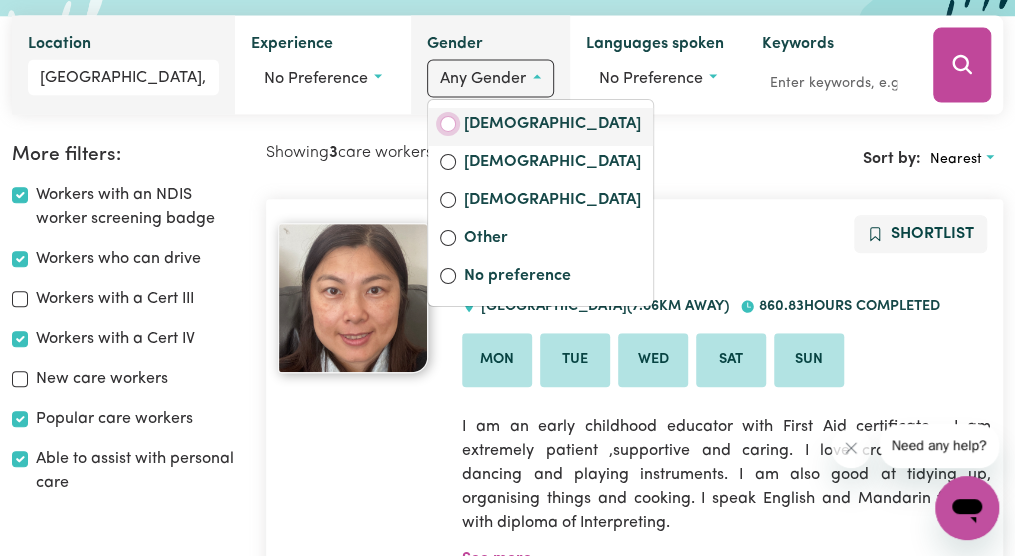 click on "Female" at bounding box center (448, 123) 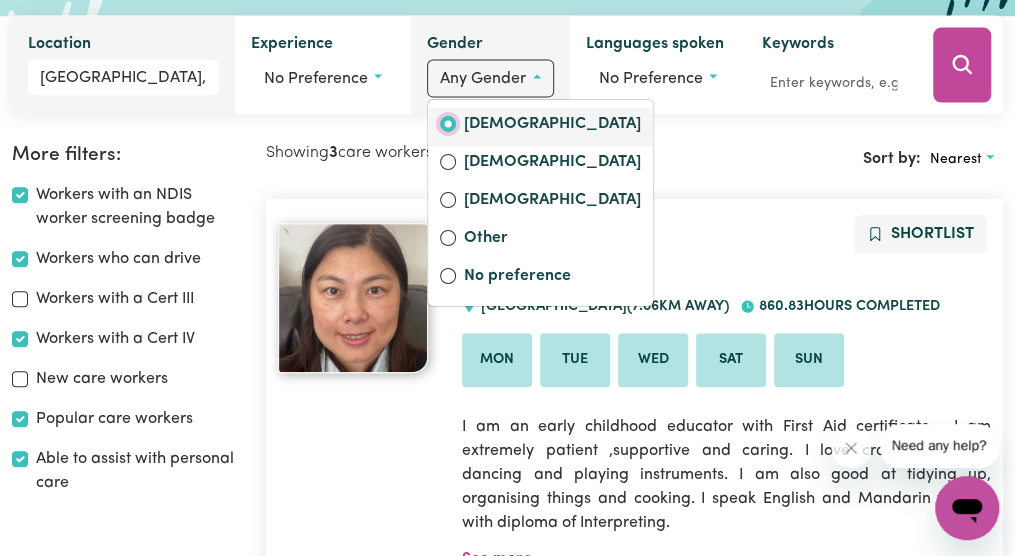 radio on "true" 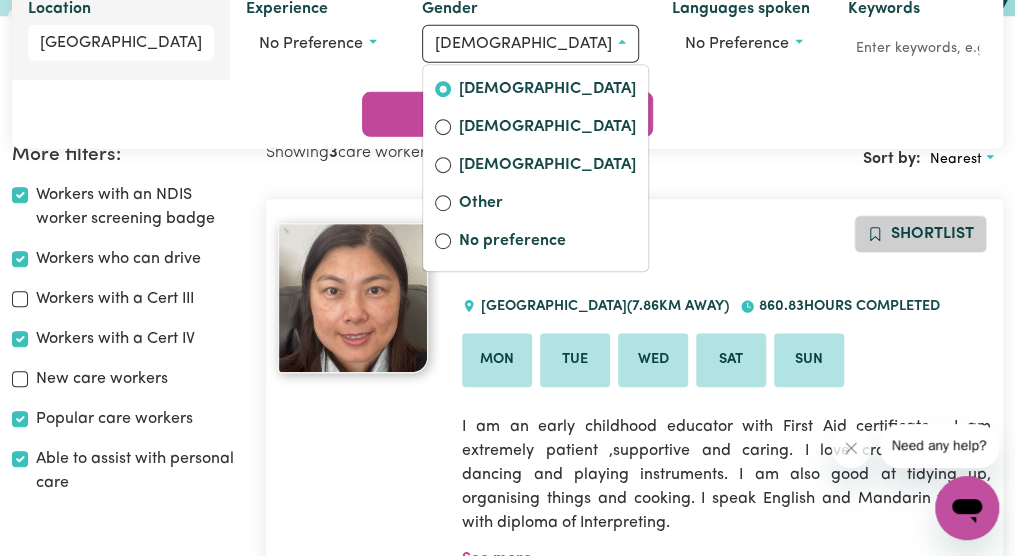 click on "Shortlist" at bounding box center [932, 234] 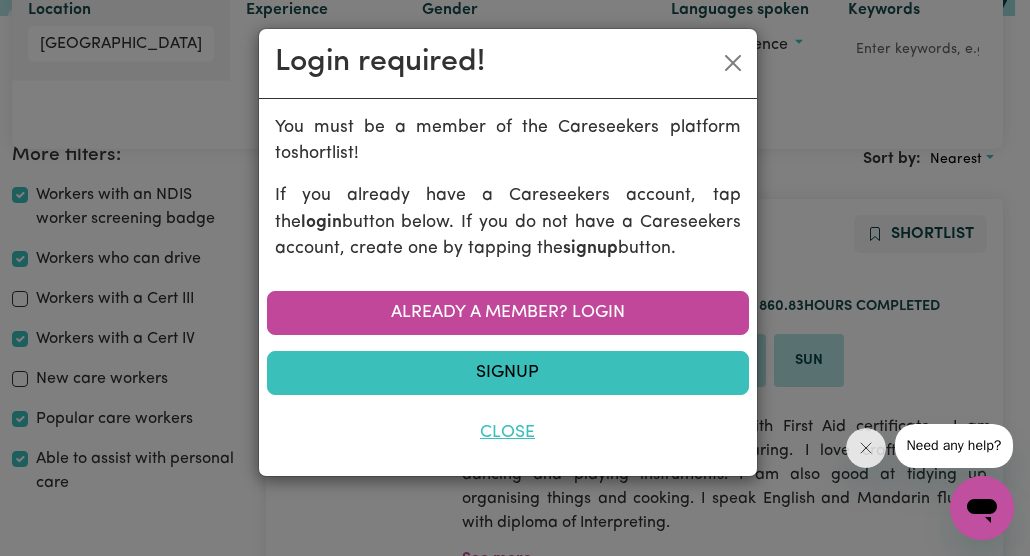 click on "Close" at bounding box center (508, 433) 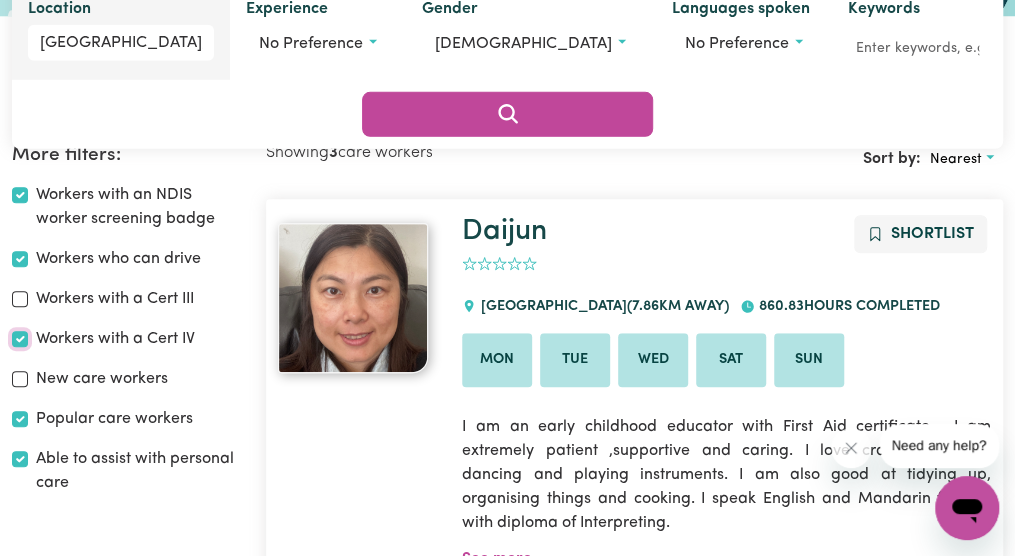 click on "Workers with a Cert IV" at bounding box center (20, 339) 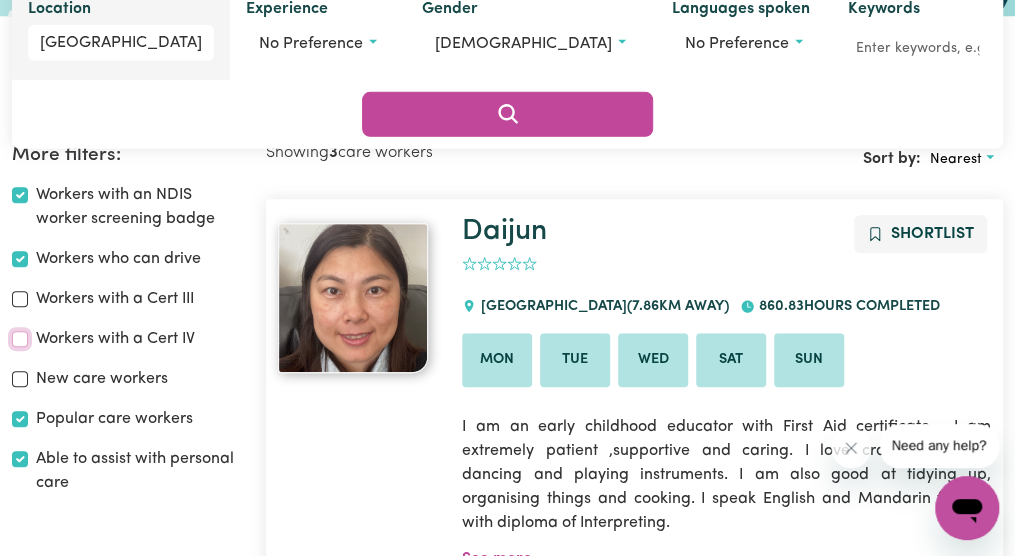 checkbox on "false" 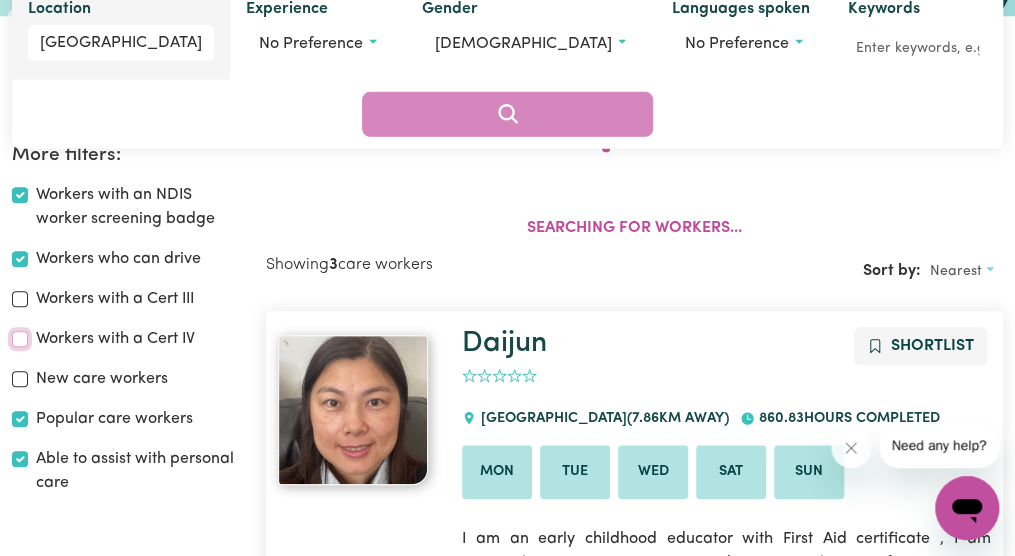 scroll, scrollTop: 331, scrollLeft: 0, axis: vertical 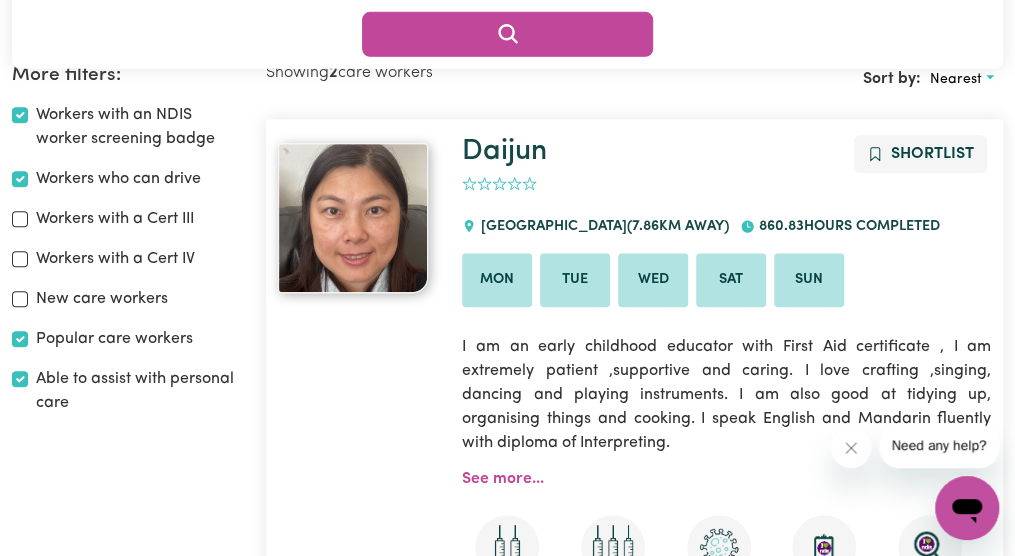 click on "New care workers" at bounding box center (127, 299) 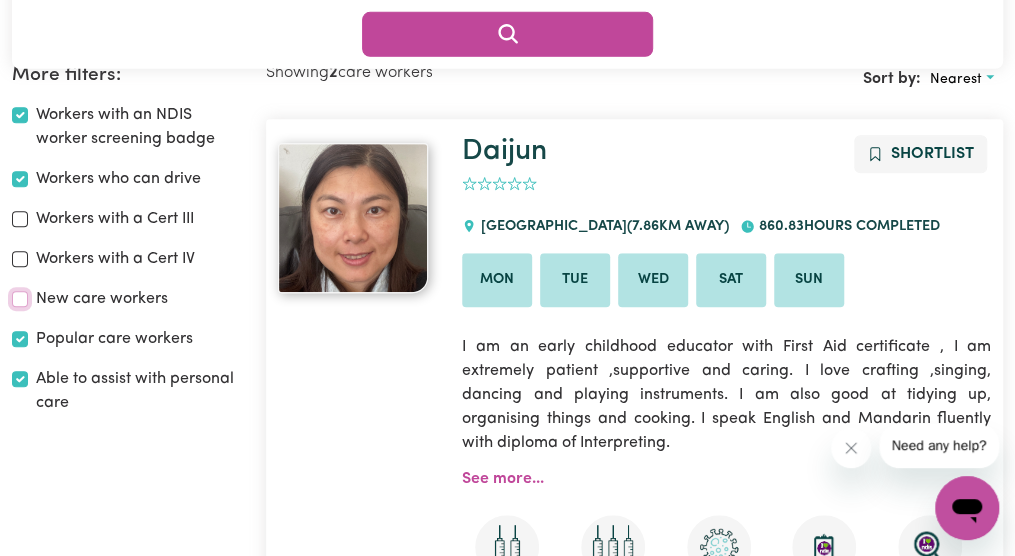 click on "New care workers" at bounding box center (20, 299) 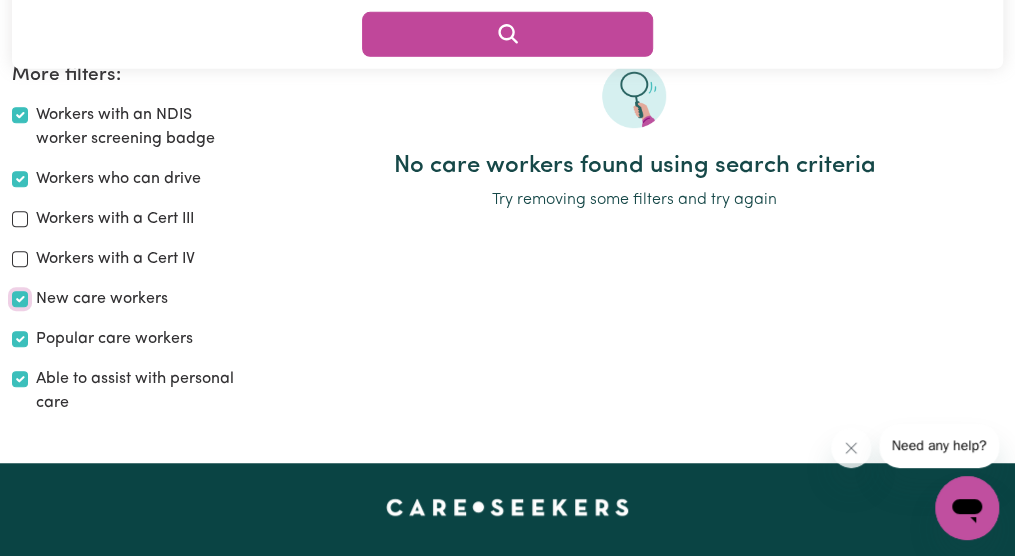 click on "New care workers" at bounding box center [20, 299] 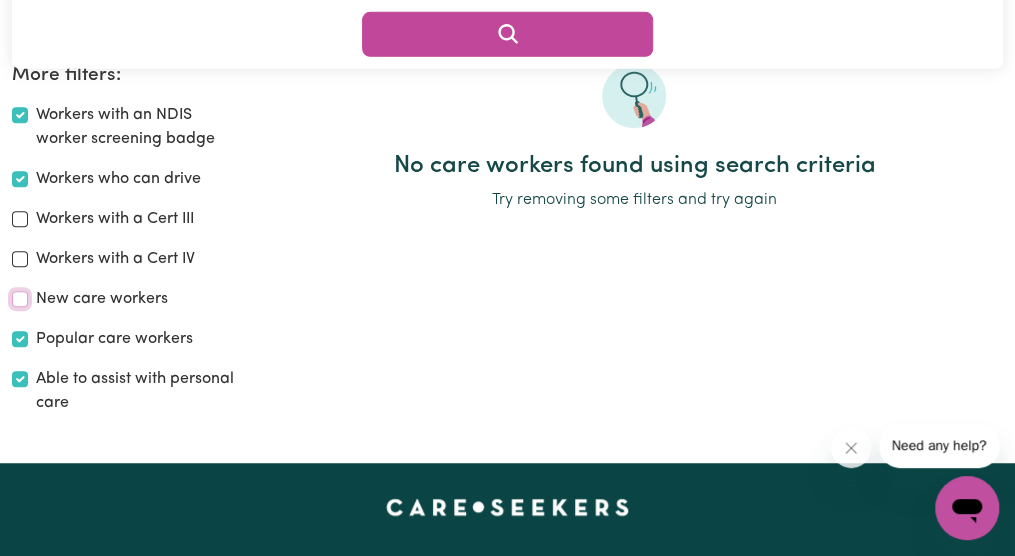 checkbox on "false" 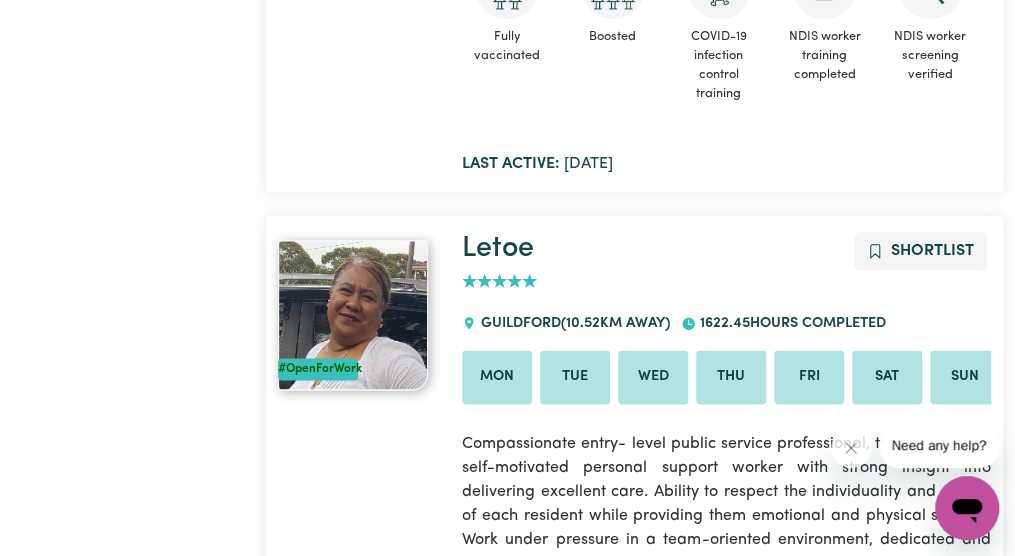 scroll, scrollTop: 851, scrollLeft: 0, axis: vertical 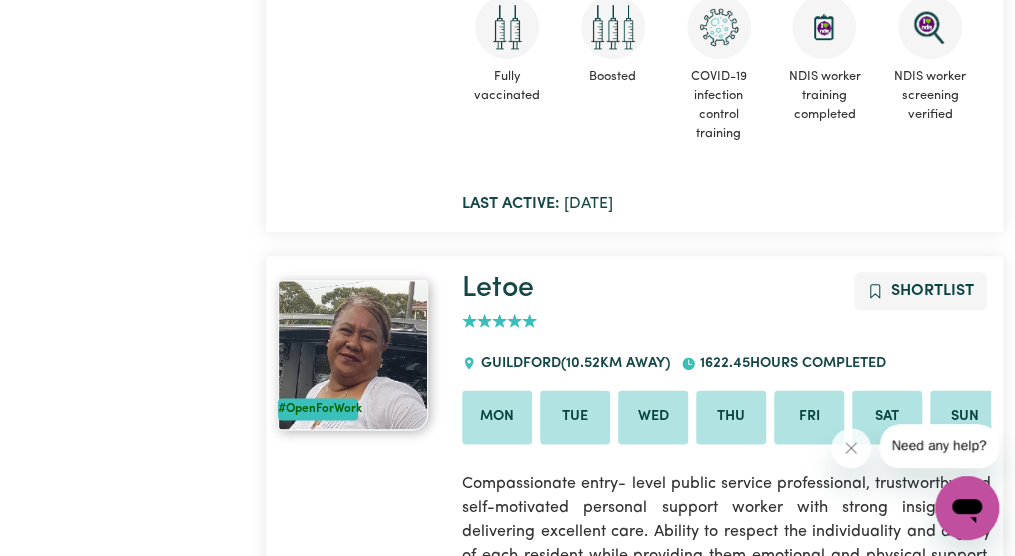 click on "Mon" at bounding box center (497, 417) 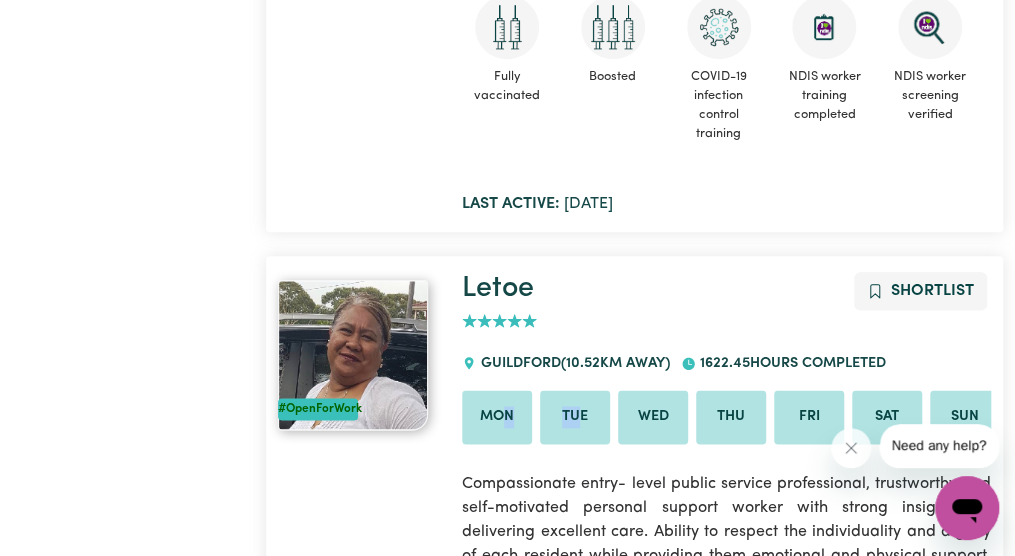 drag, startPoint x: 506, startPoint y: 417, endPoint x: 576, endPoint y: 420, distance: 70.064255 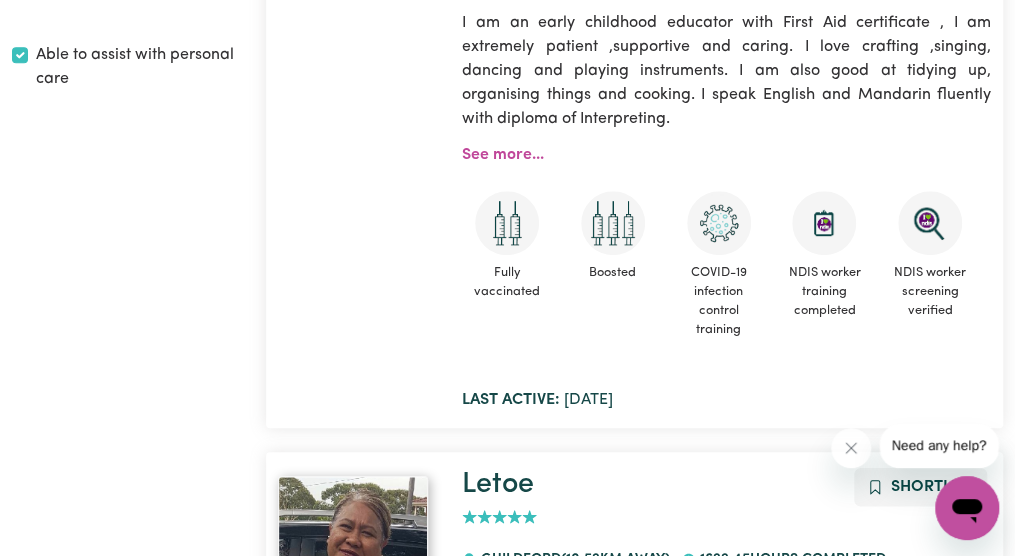 scroll, scrollTop: 651, scrollLeft: 0, axis: vertical 